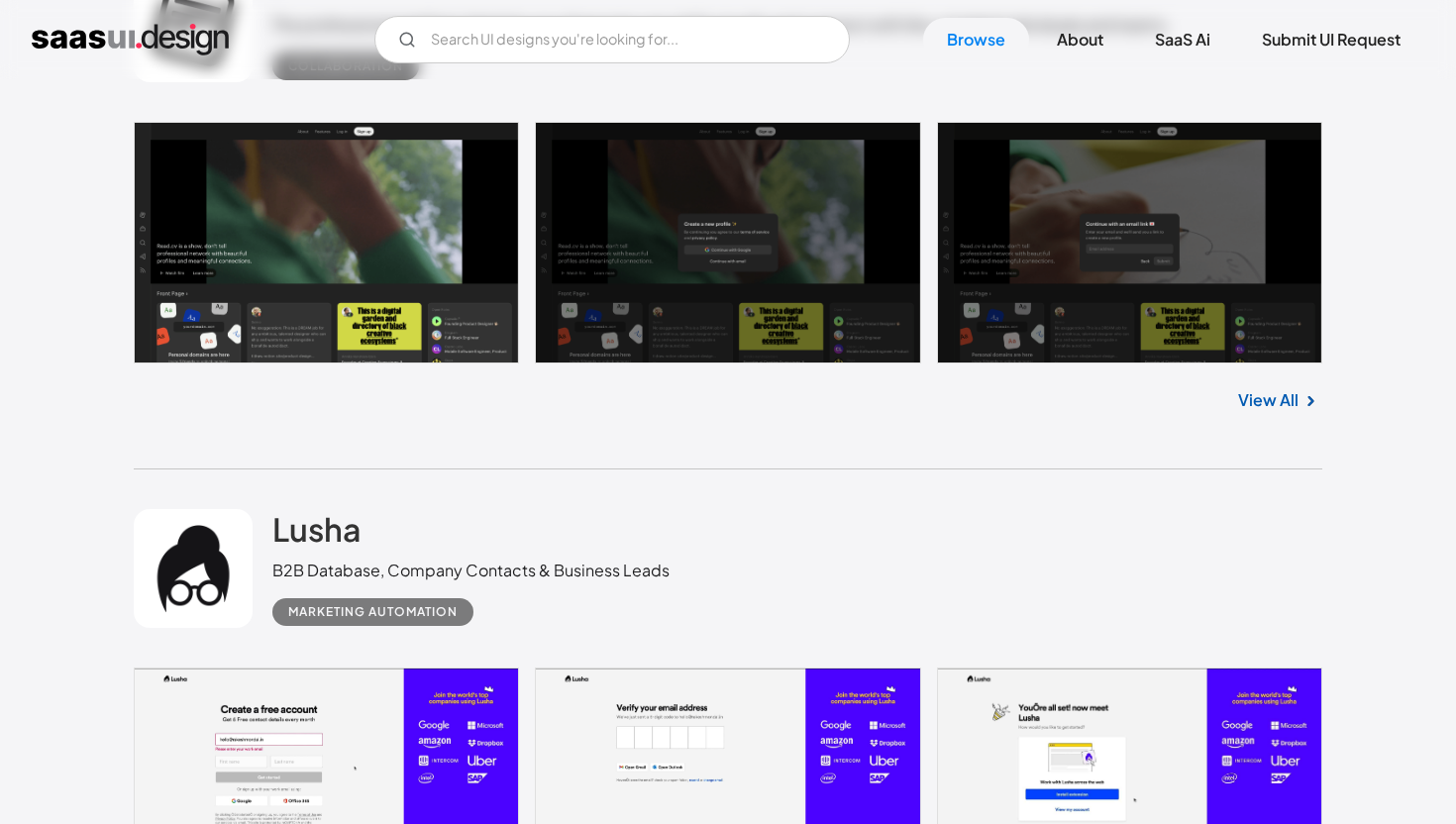 scroll, scrollTop: 4808, scrollLeft: 0, axis: vertical 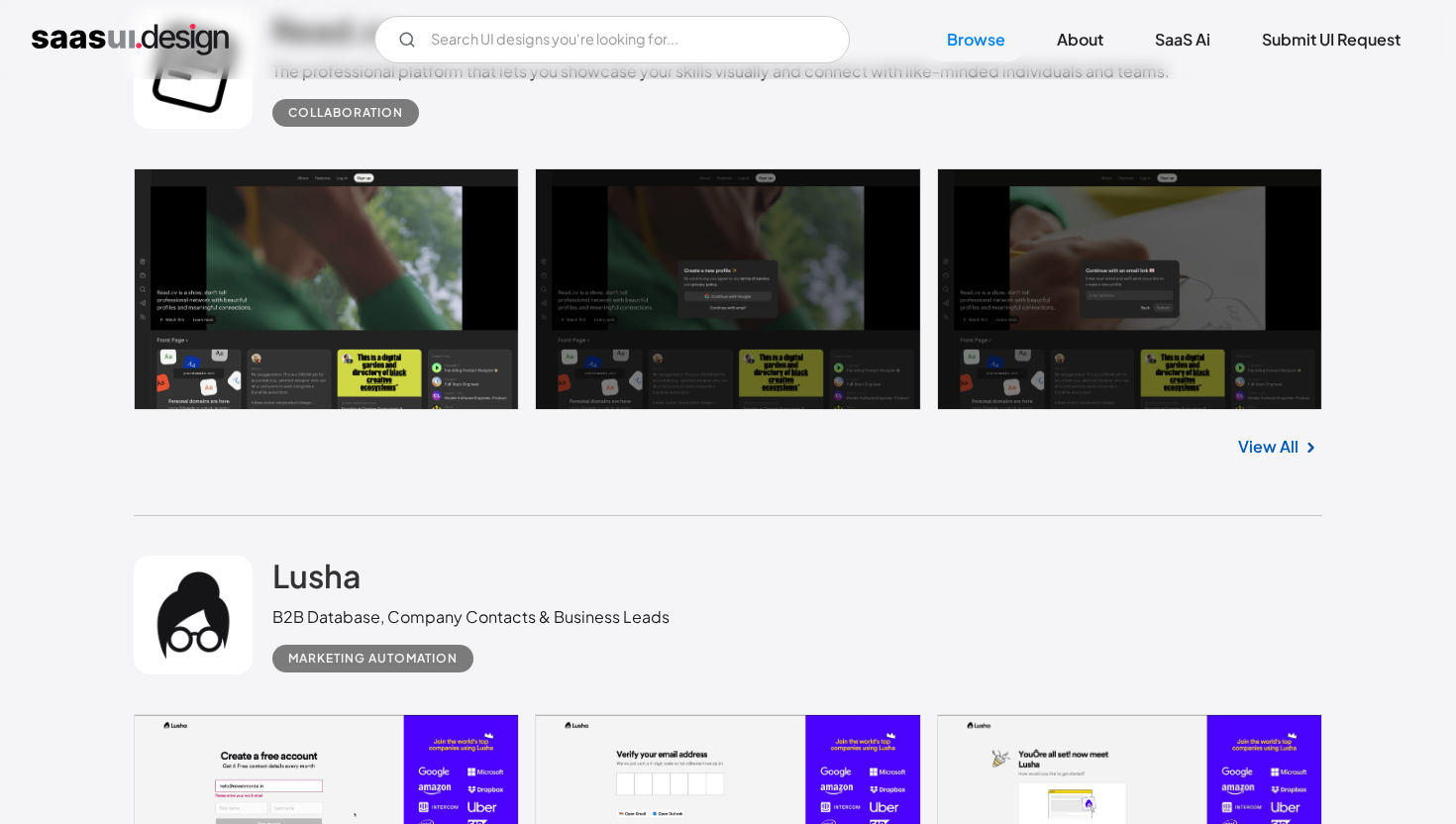 click at bounding box center (1310, 1517) 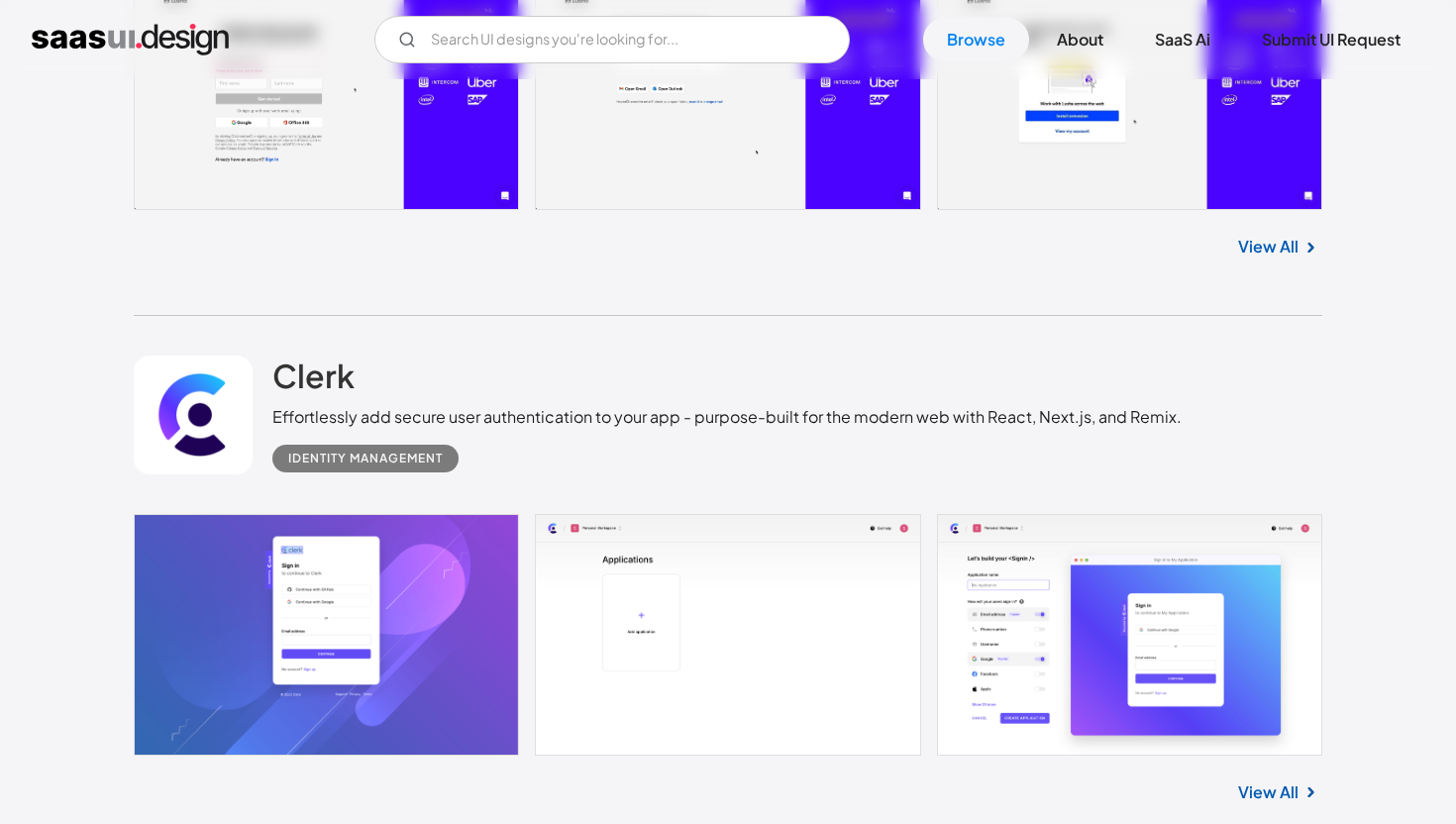 scroll, scrollTop: 5423, scrollLeft: 0, axis: vertical 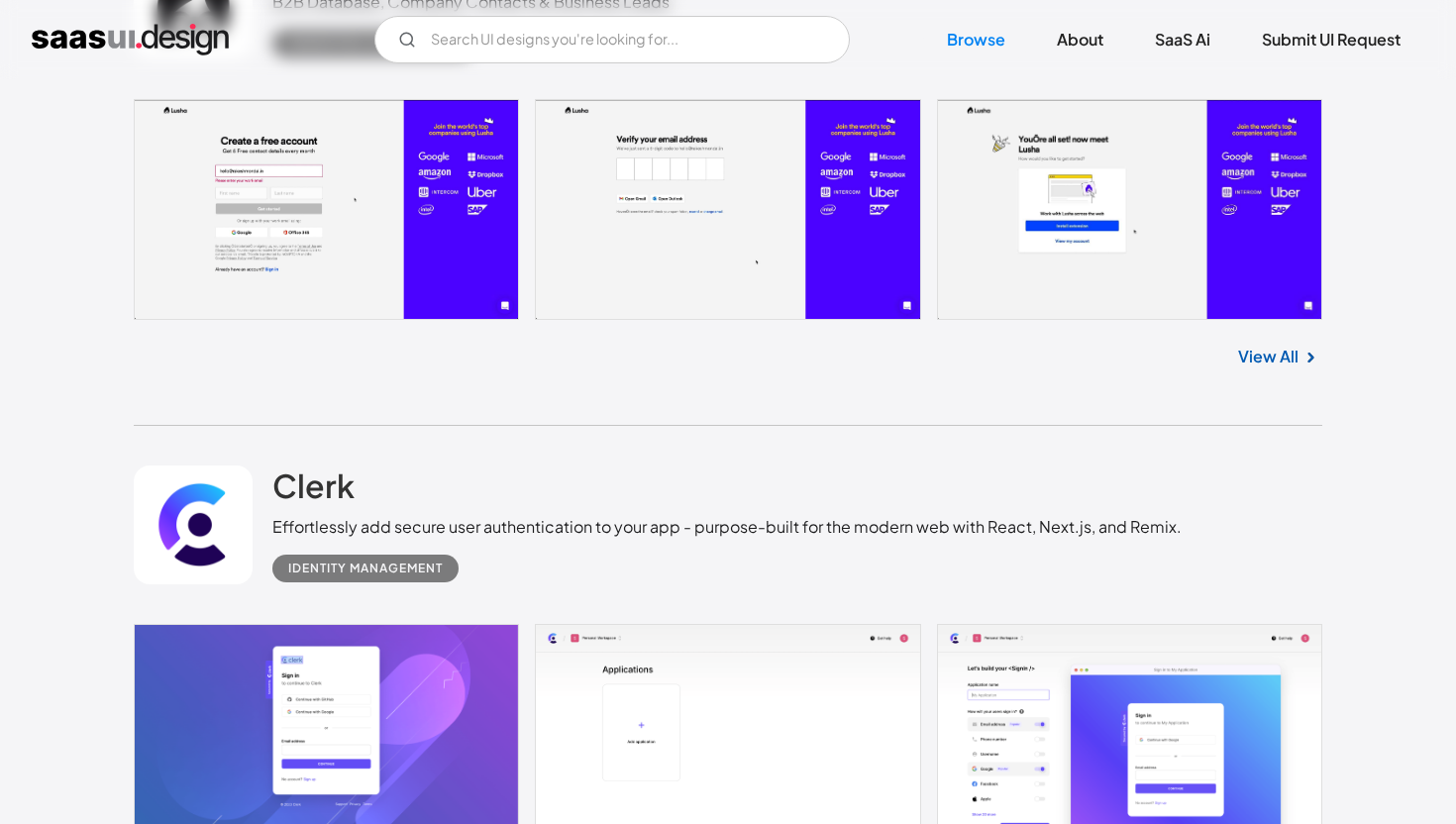 click on "View All" at bounding box center [1268, 1419] 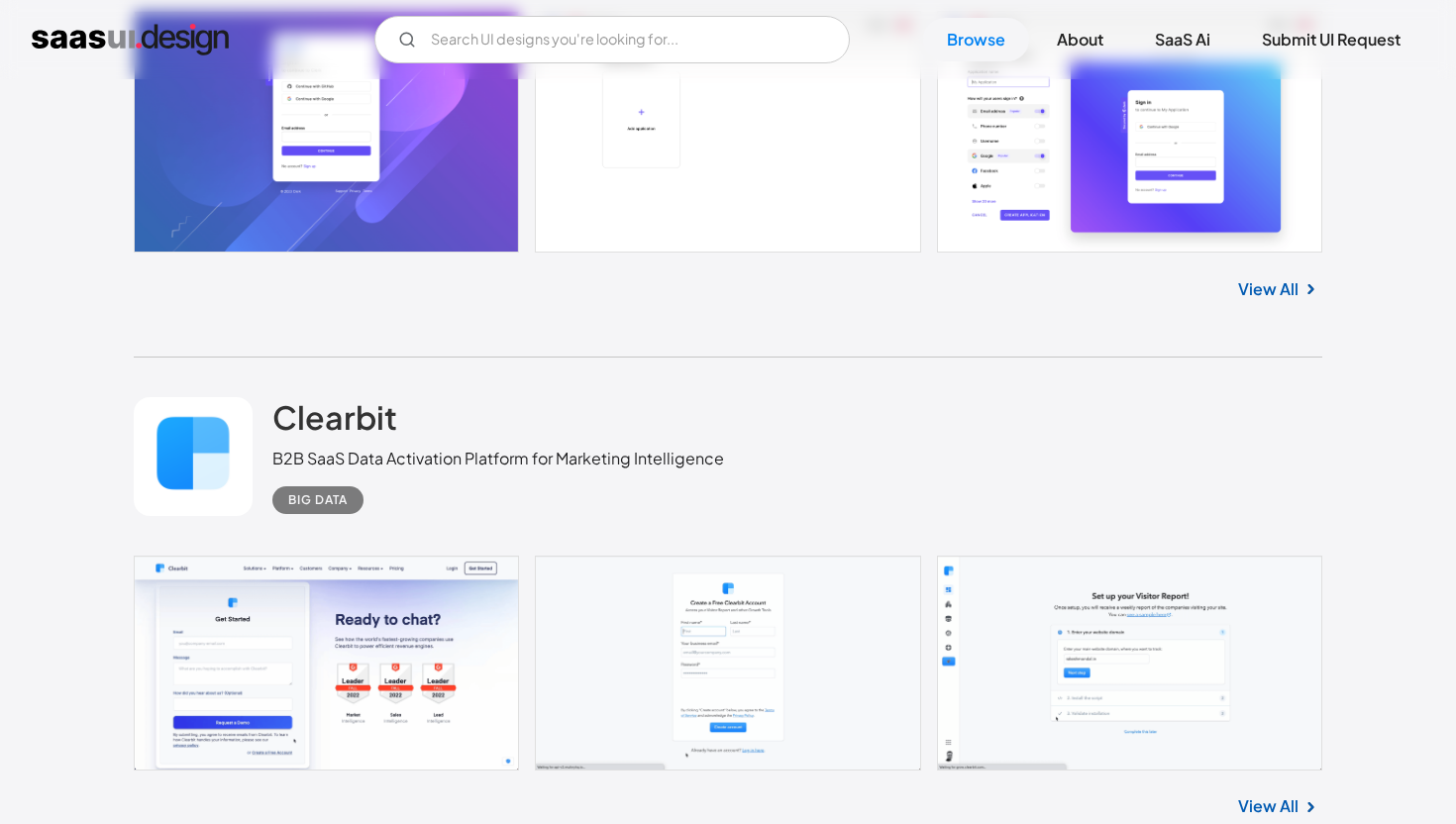 scroll, scrollTop: 6055, scrollLeft: 0, axis: vertical 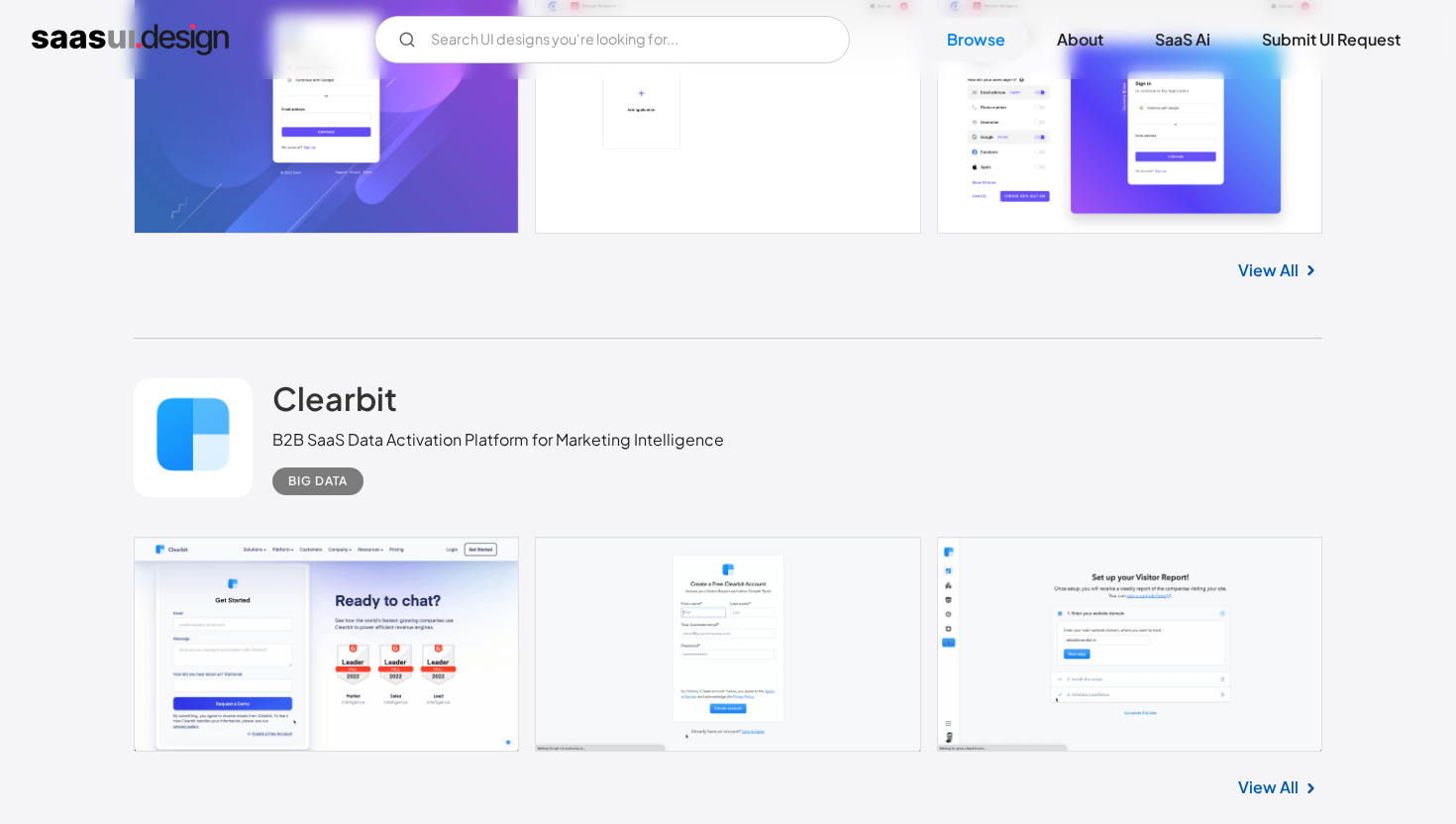 click on "View All" at bounding box center (1268, 1301) 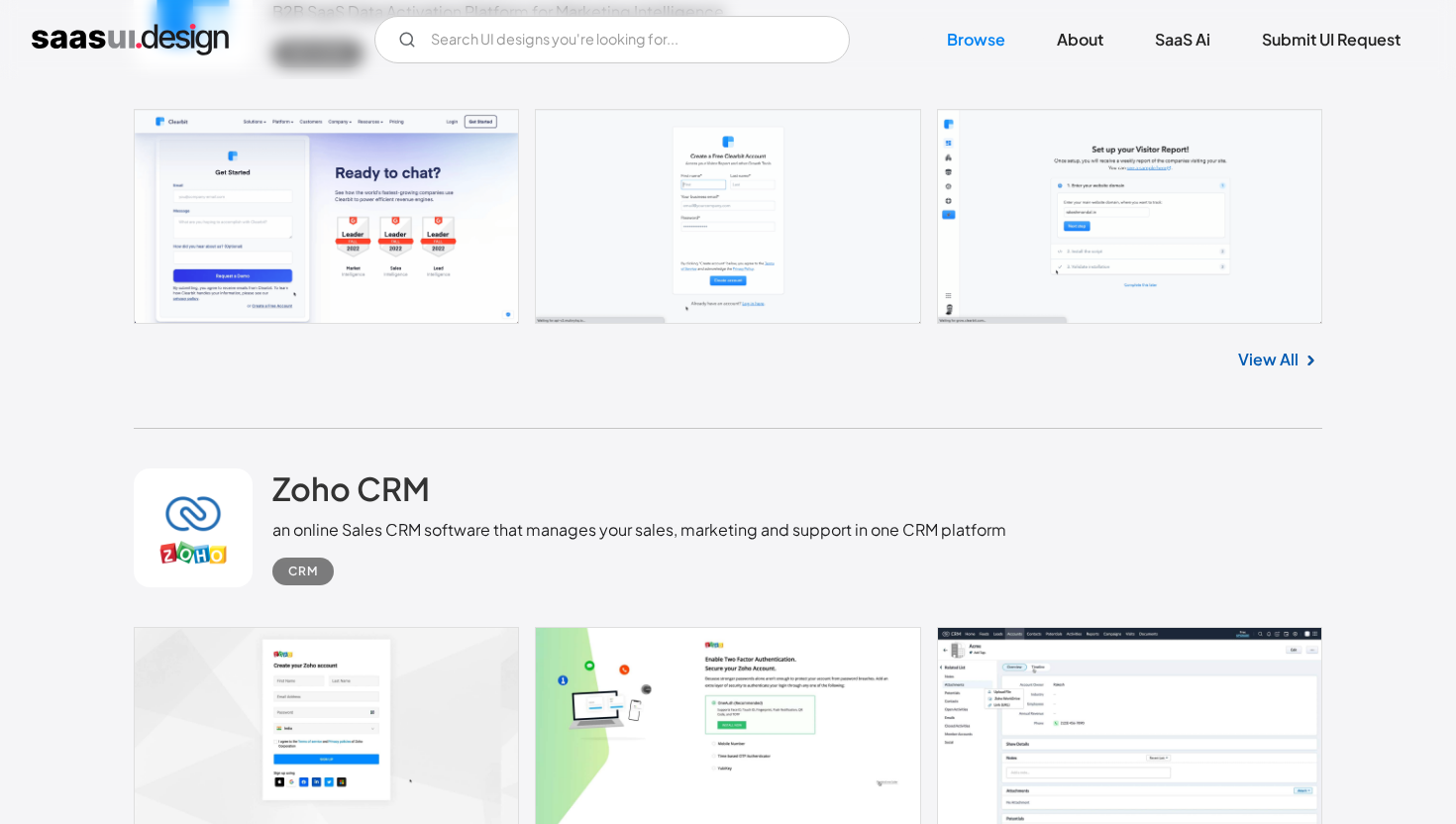scroll, scrollTop: 6523, scrollLeft: 0, axis: vertical 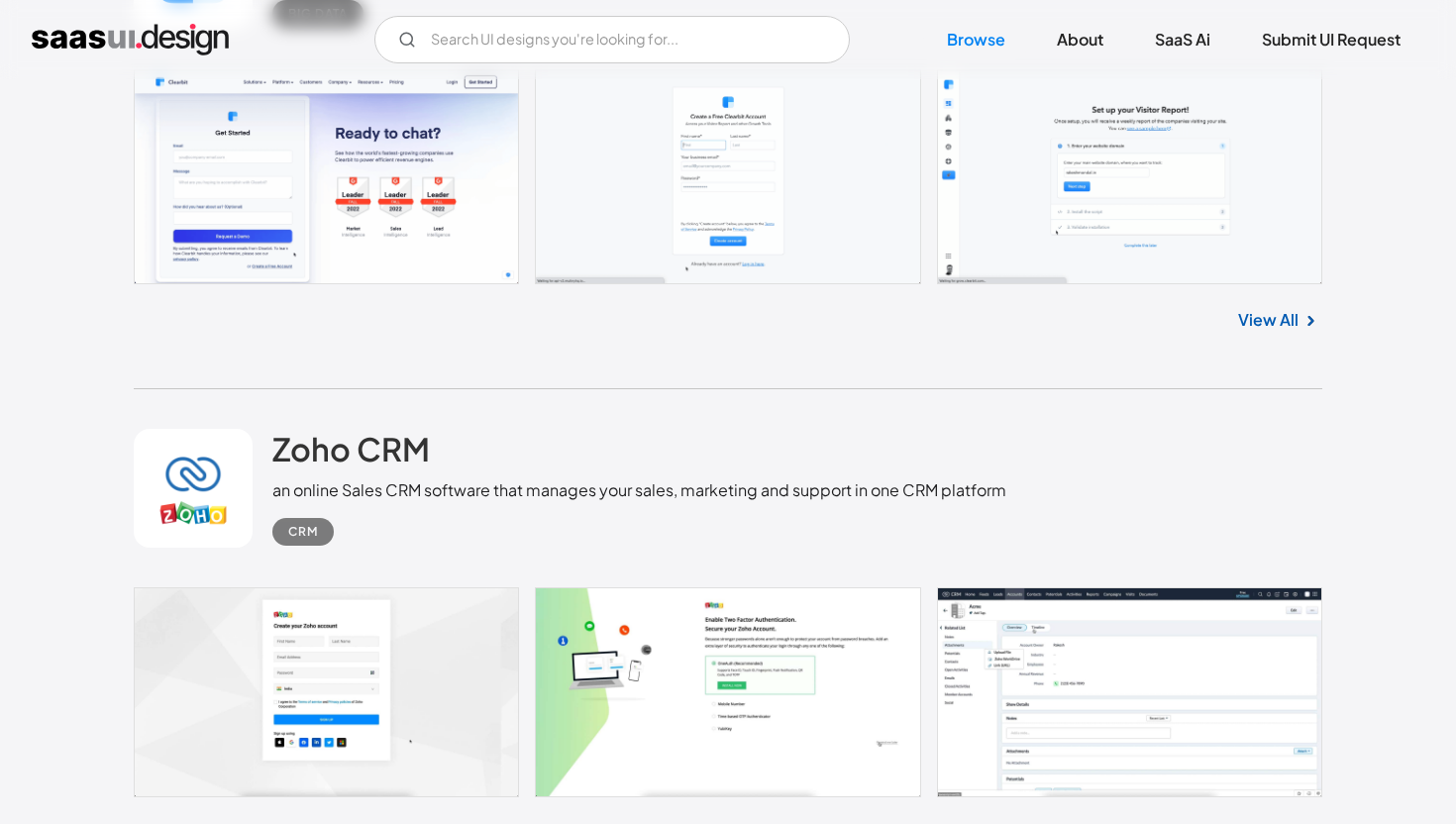 click on "View All" at bounding box center (1268, 1341) 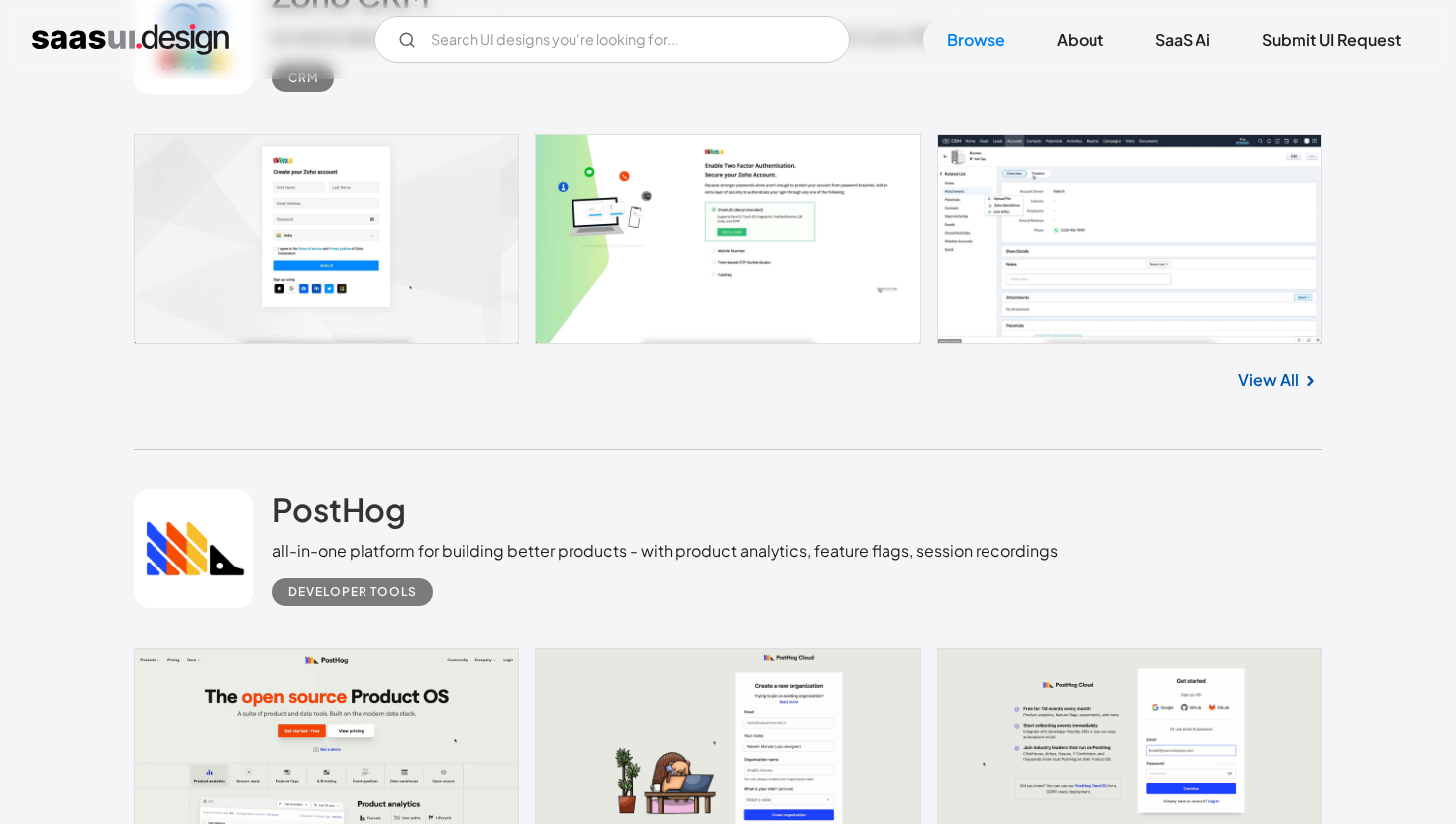 scroll, scrollTop: 6987, scrollLeft: 0, axis: vertical 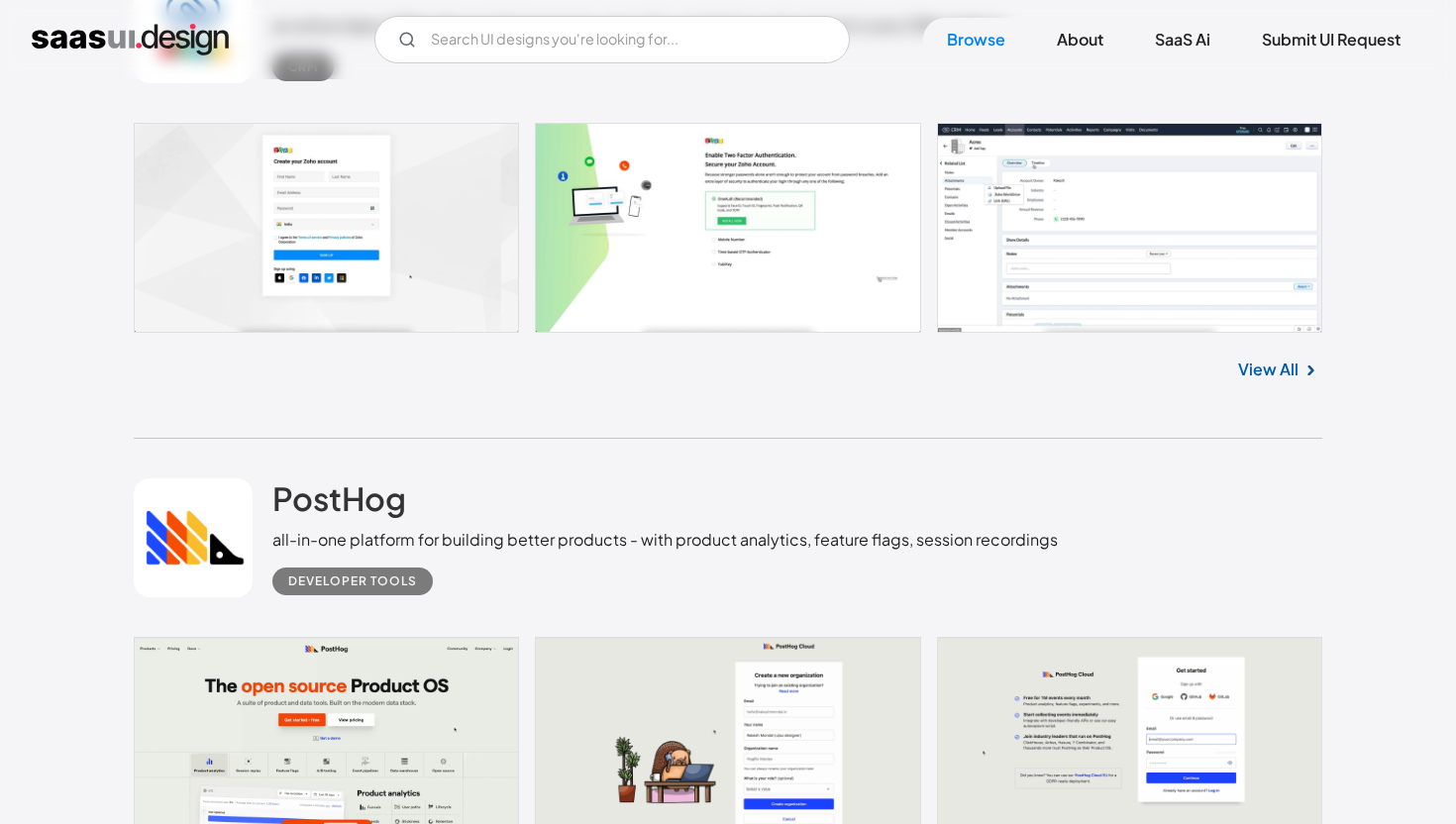 click on "View All" at bounding box center (1268, 1410) 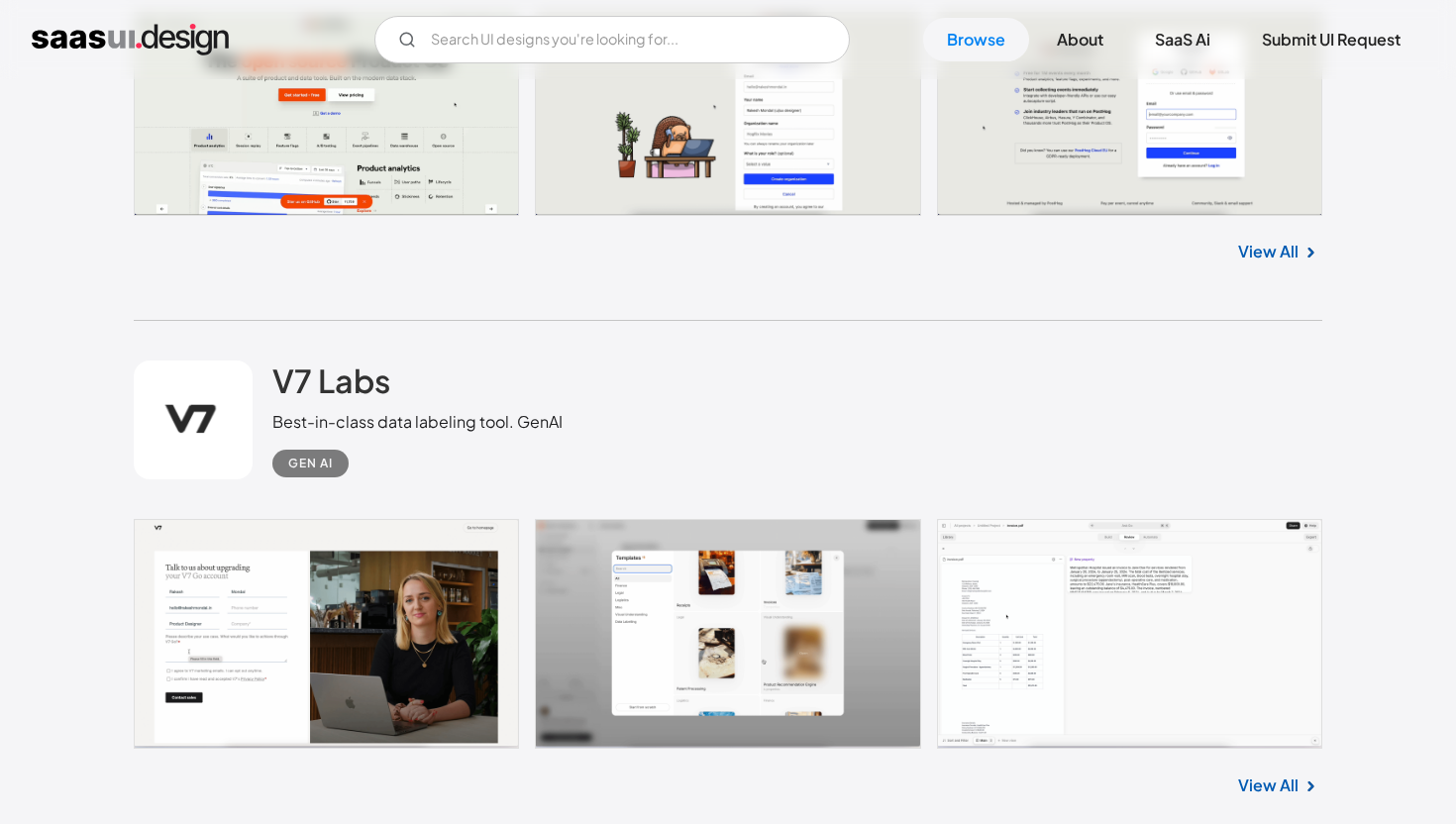 scroll, scrollTop: 7587, scrollLeft: 0, axis: vertical 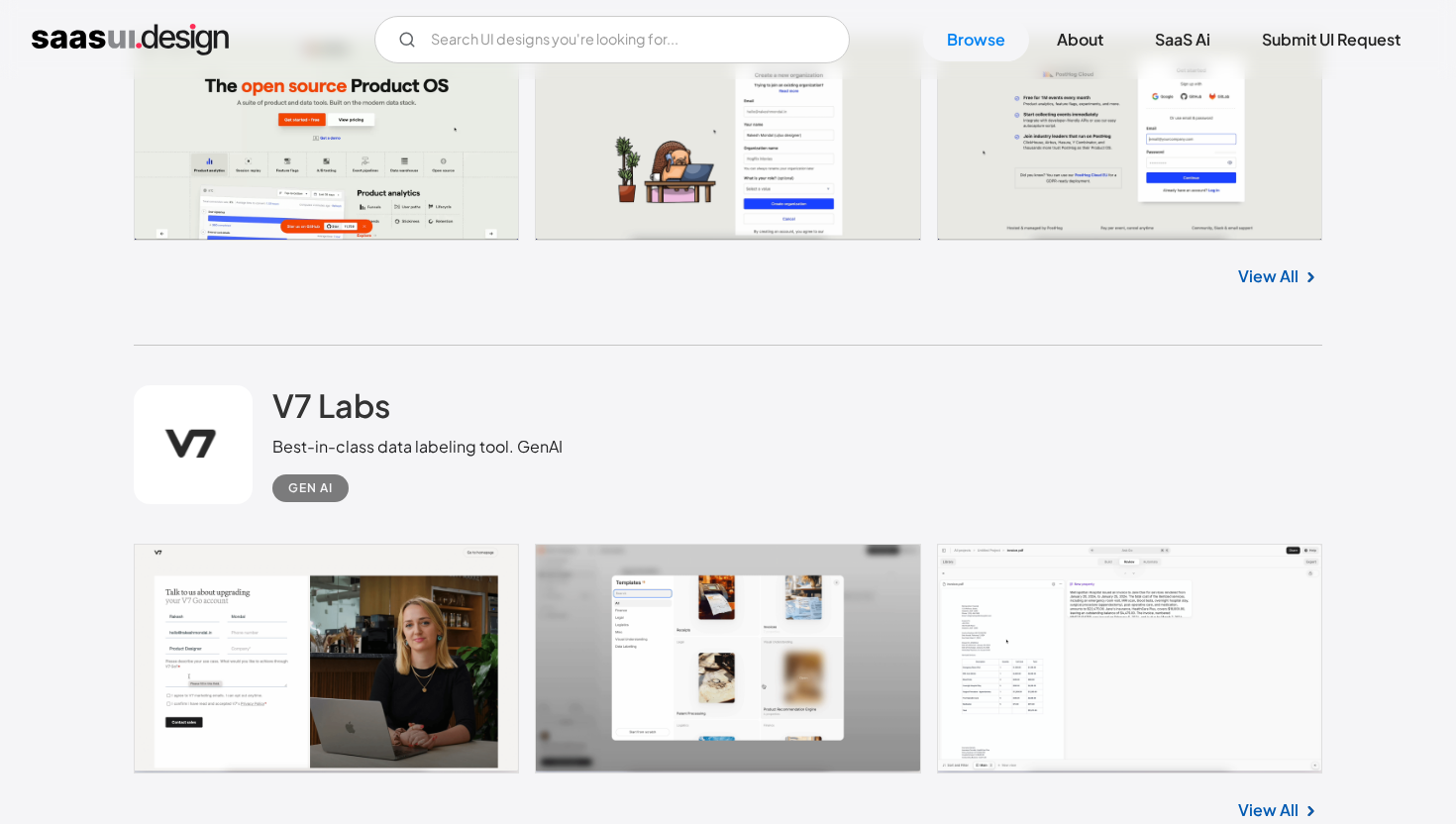 click on "View All" at bounding box center [1268, 1356] 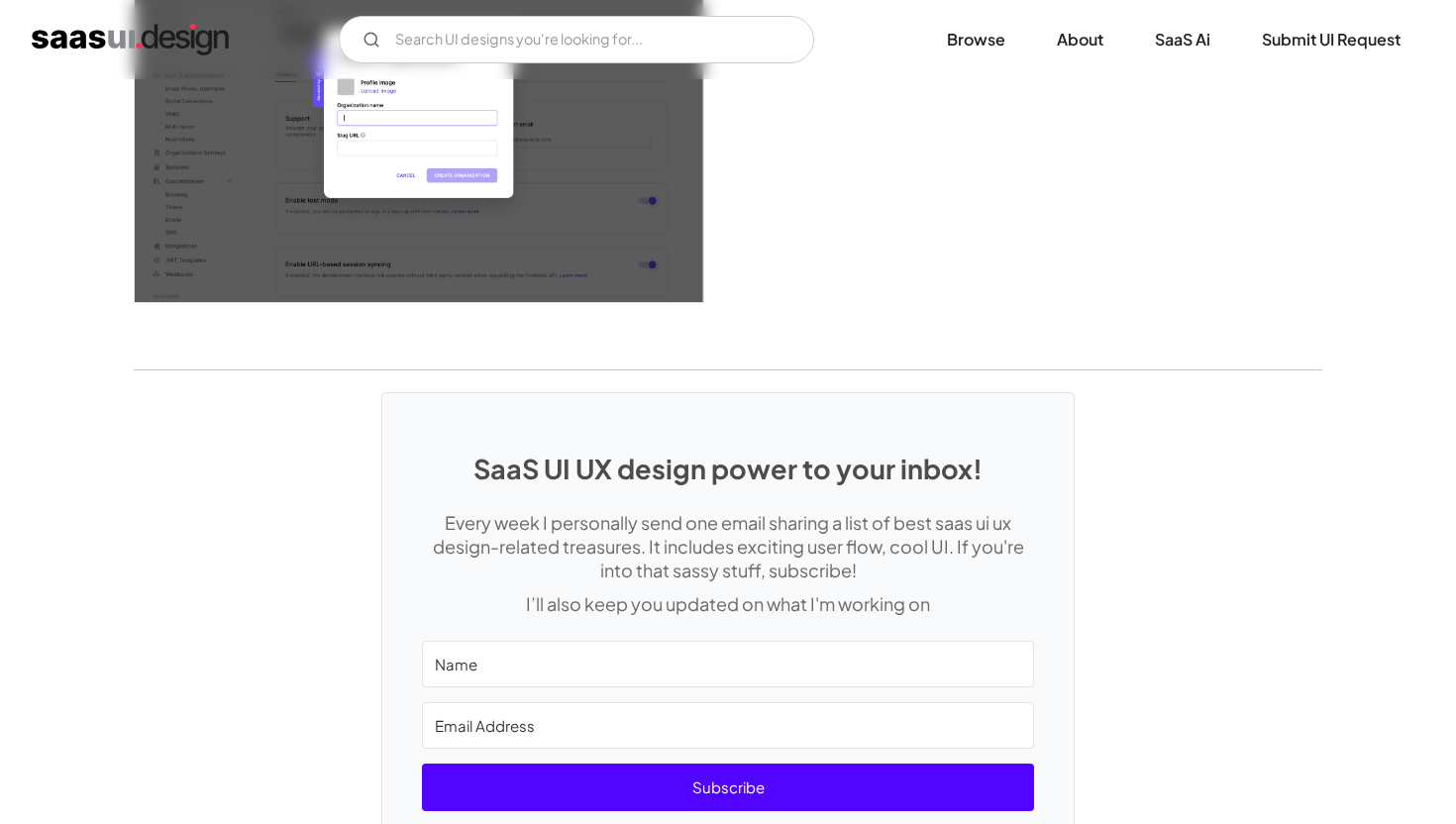 scroll, scrollTop: 5487, scrollLeft: 0, axis: vertical 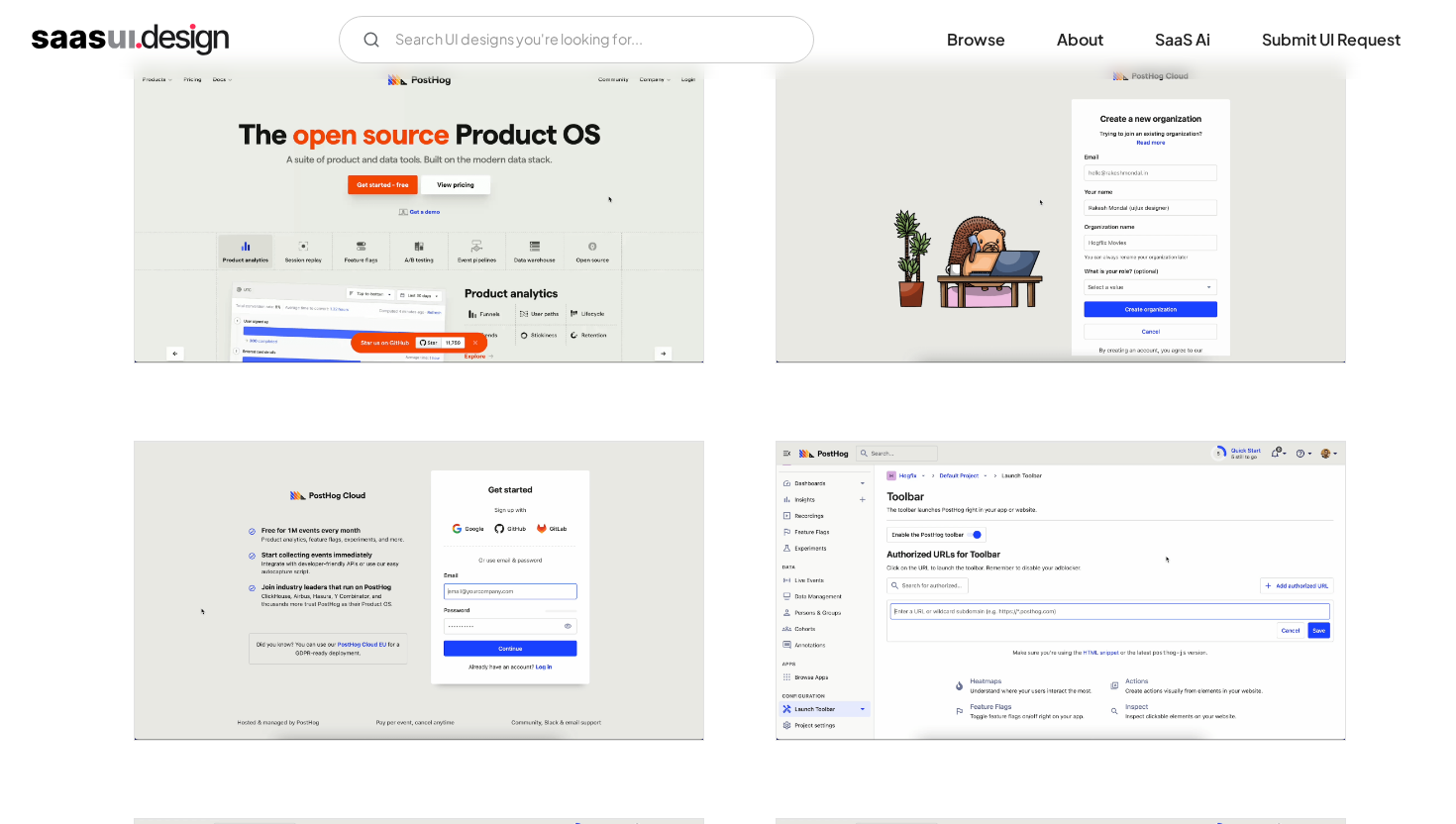 click at bounding box center [419, 213] 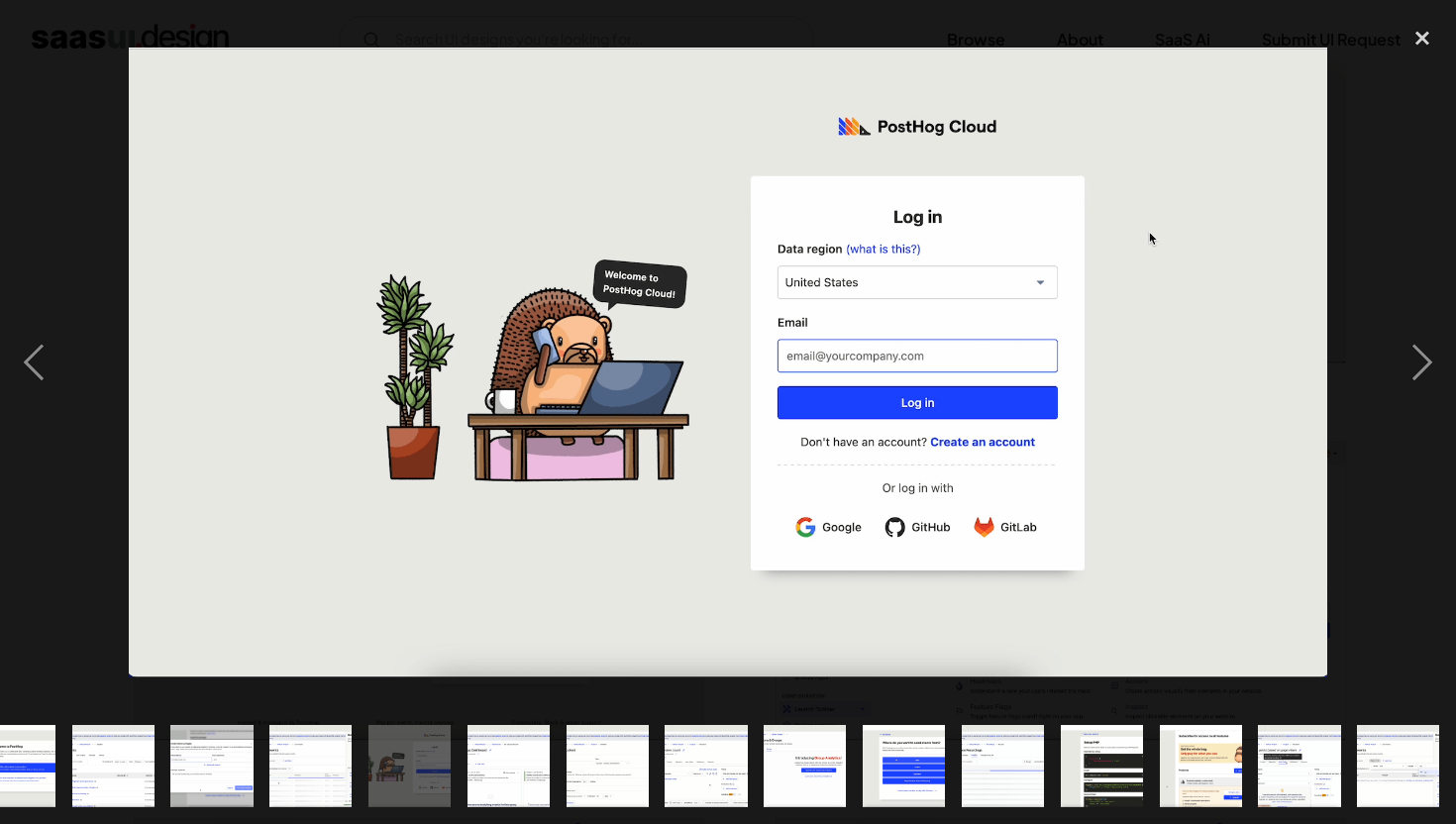 scroll, scrollTop: 0, scrollLeft: 1032, axis: horizontal 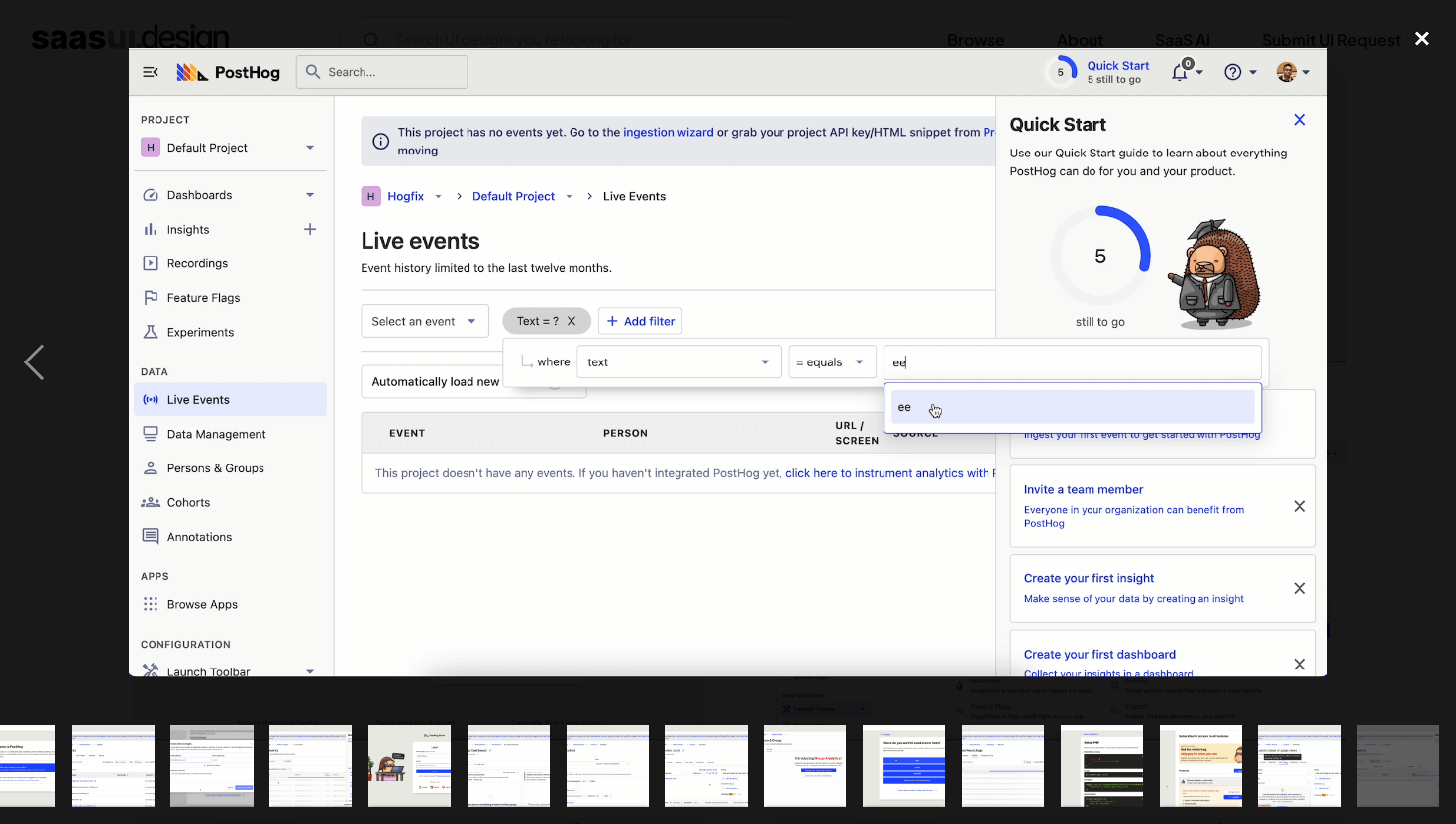 click at bounding box center (1422, 39) 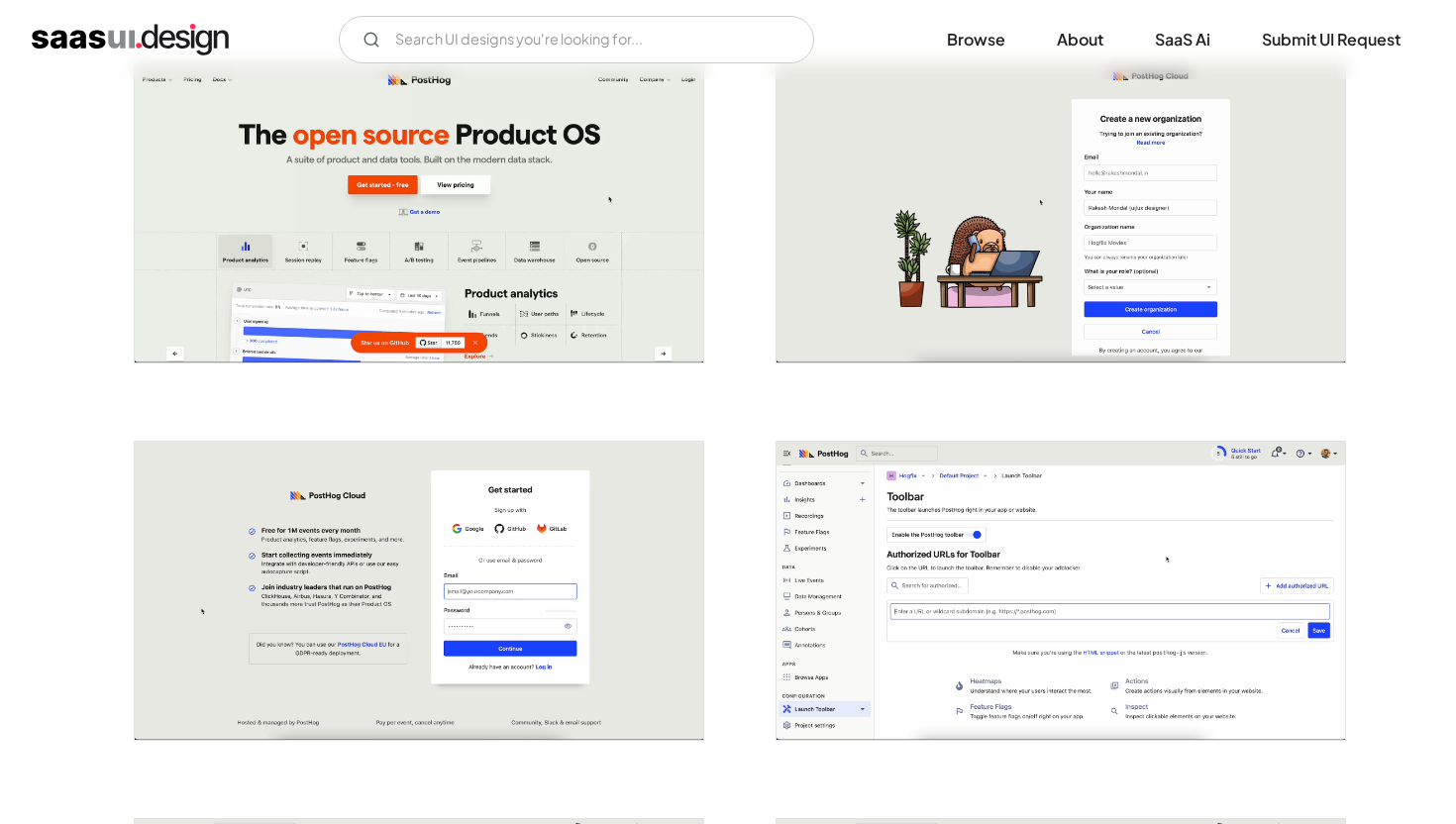 scroll, scrollTop: 0, scrollLeft: 0, axis: both 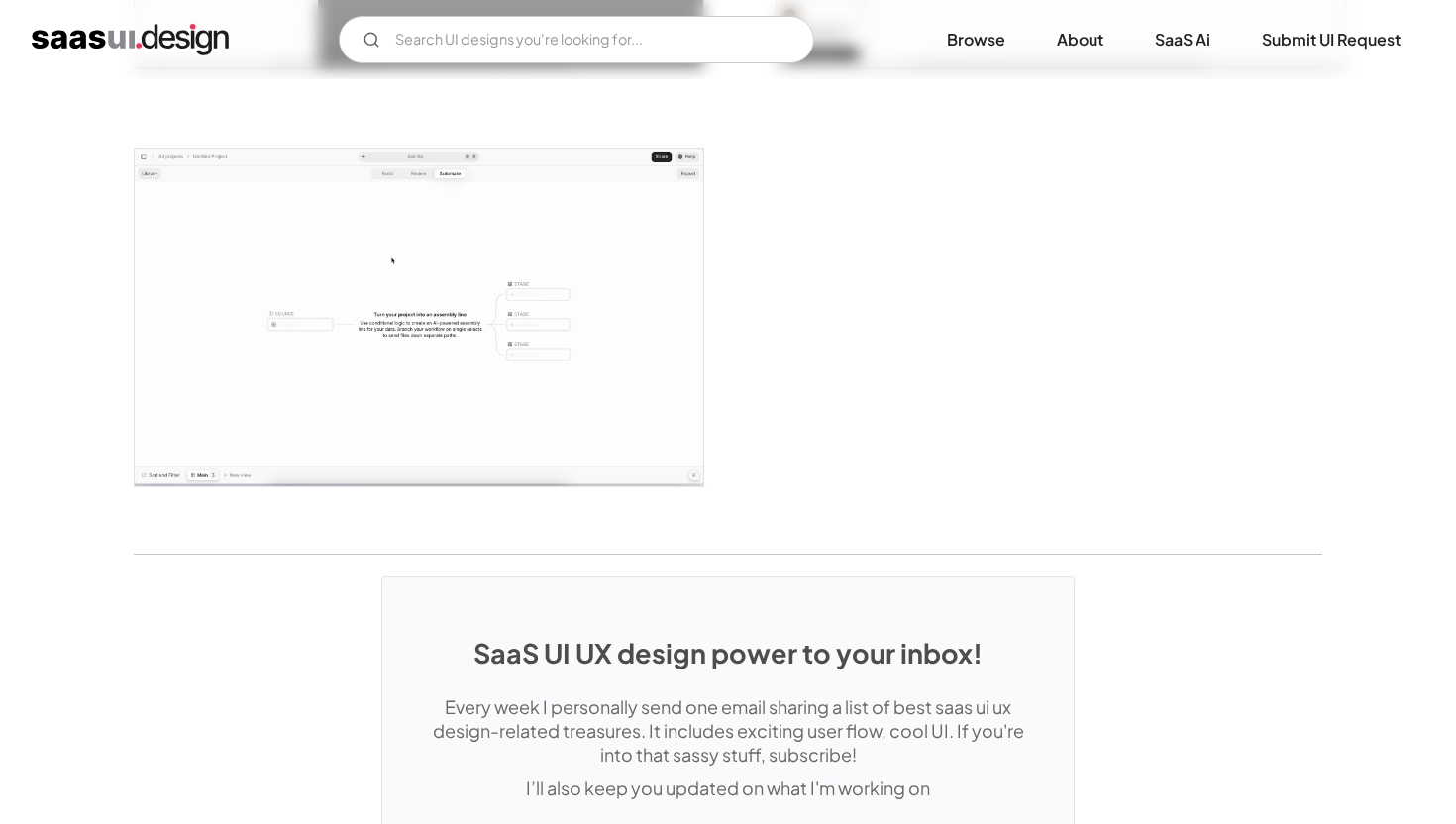 click at bounding box center [419, 317] 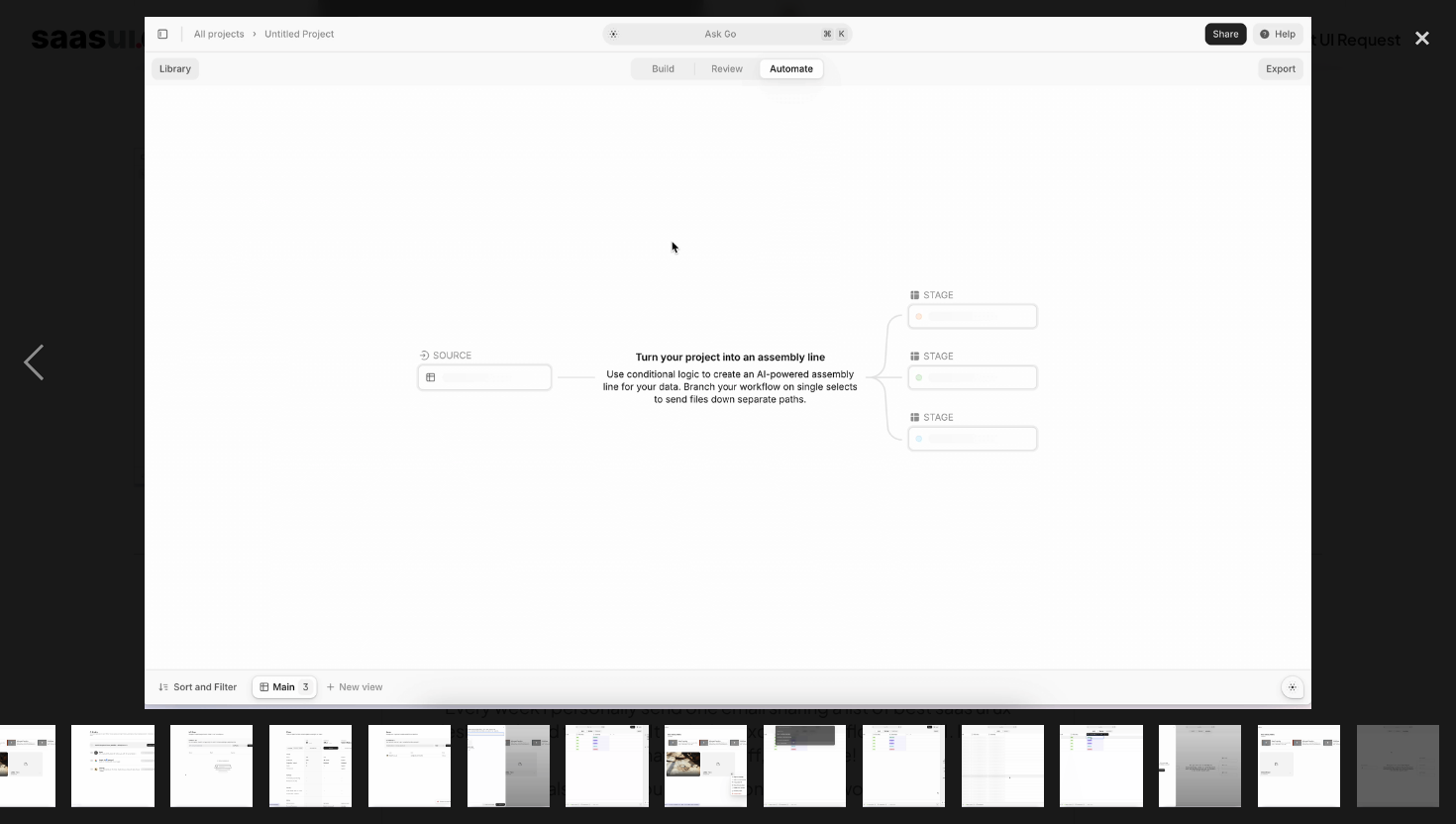 scroll, scrollTop: 0, scrollLeft: 637, axis: horizontal 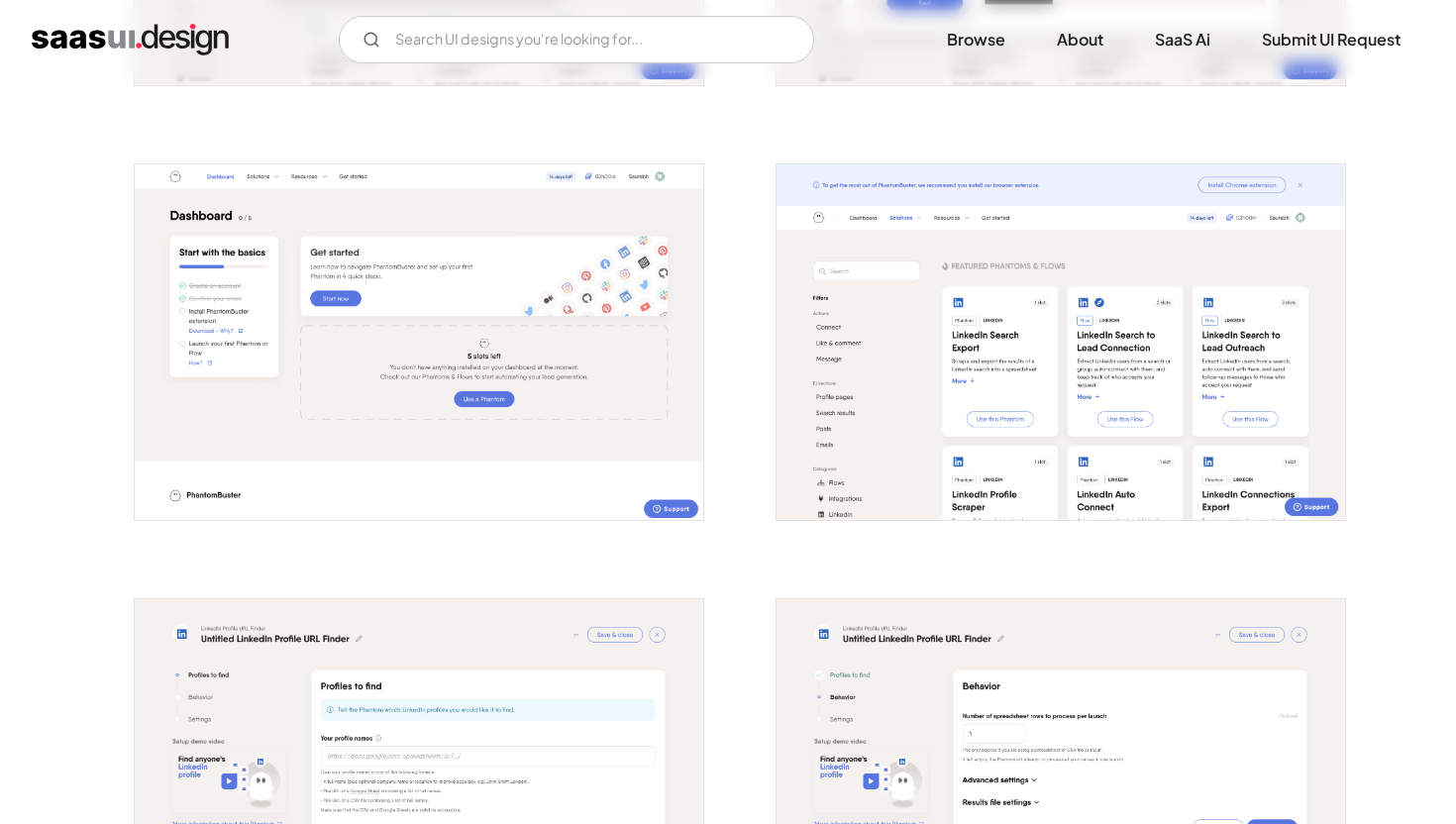 click at bounding box center [419, 342] 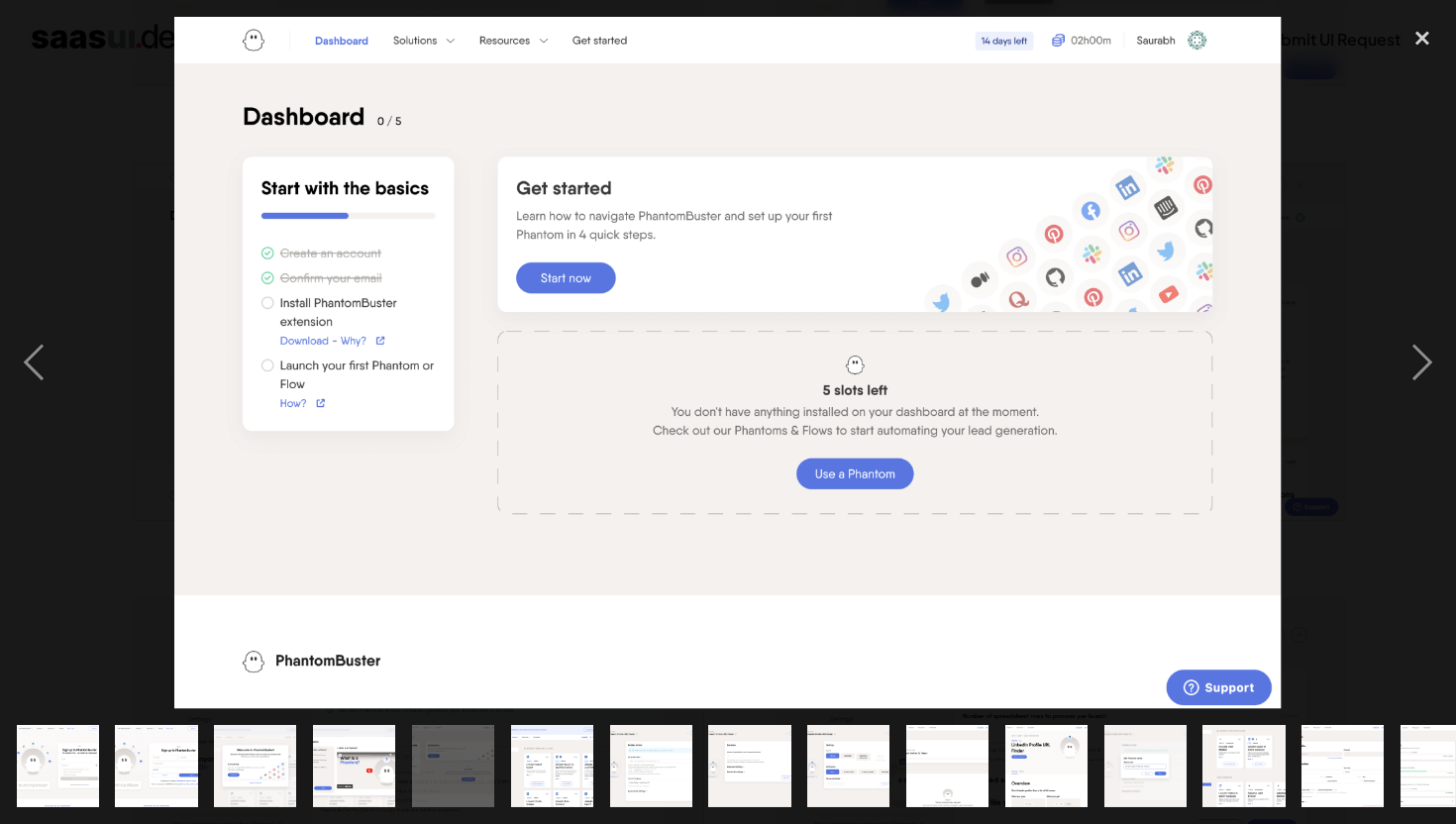 click at bounding box center (728, 362) 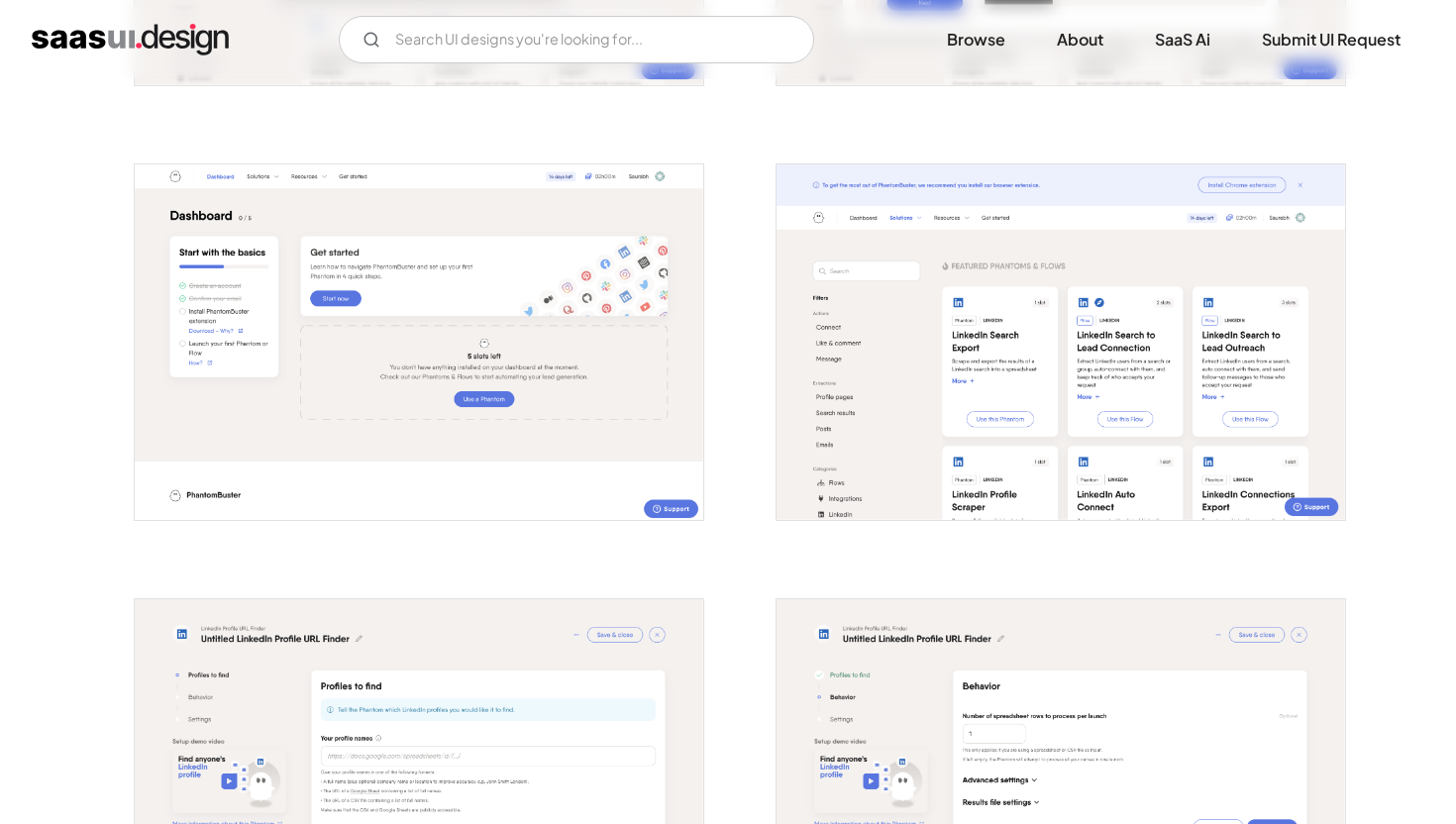 click at bounding box center (419, 342) 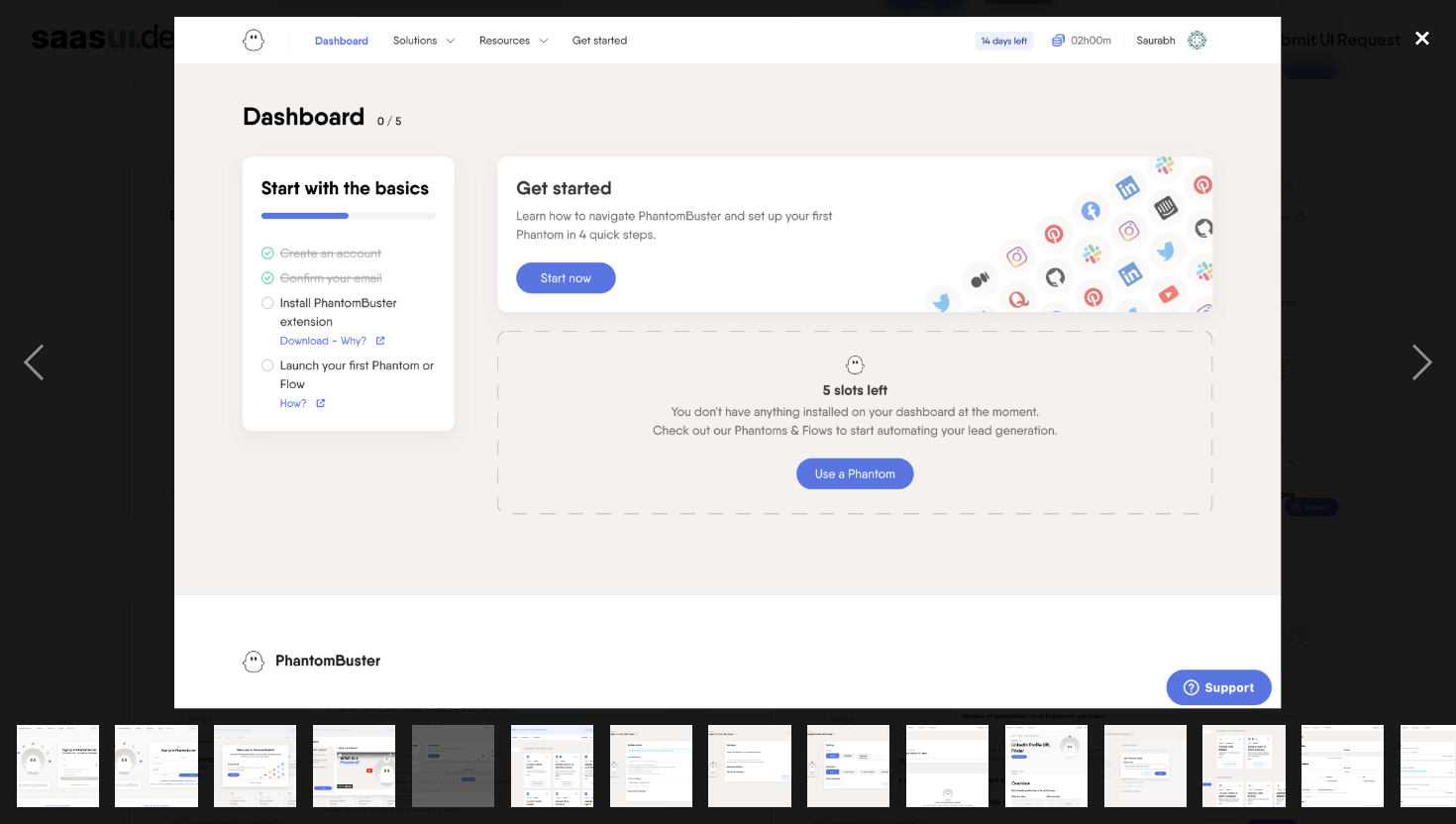 click at bounding box center (1422, 39) 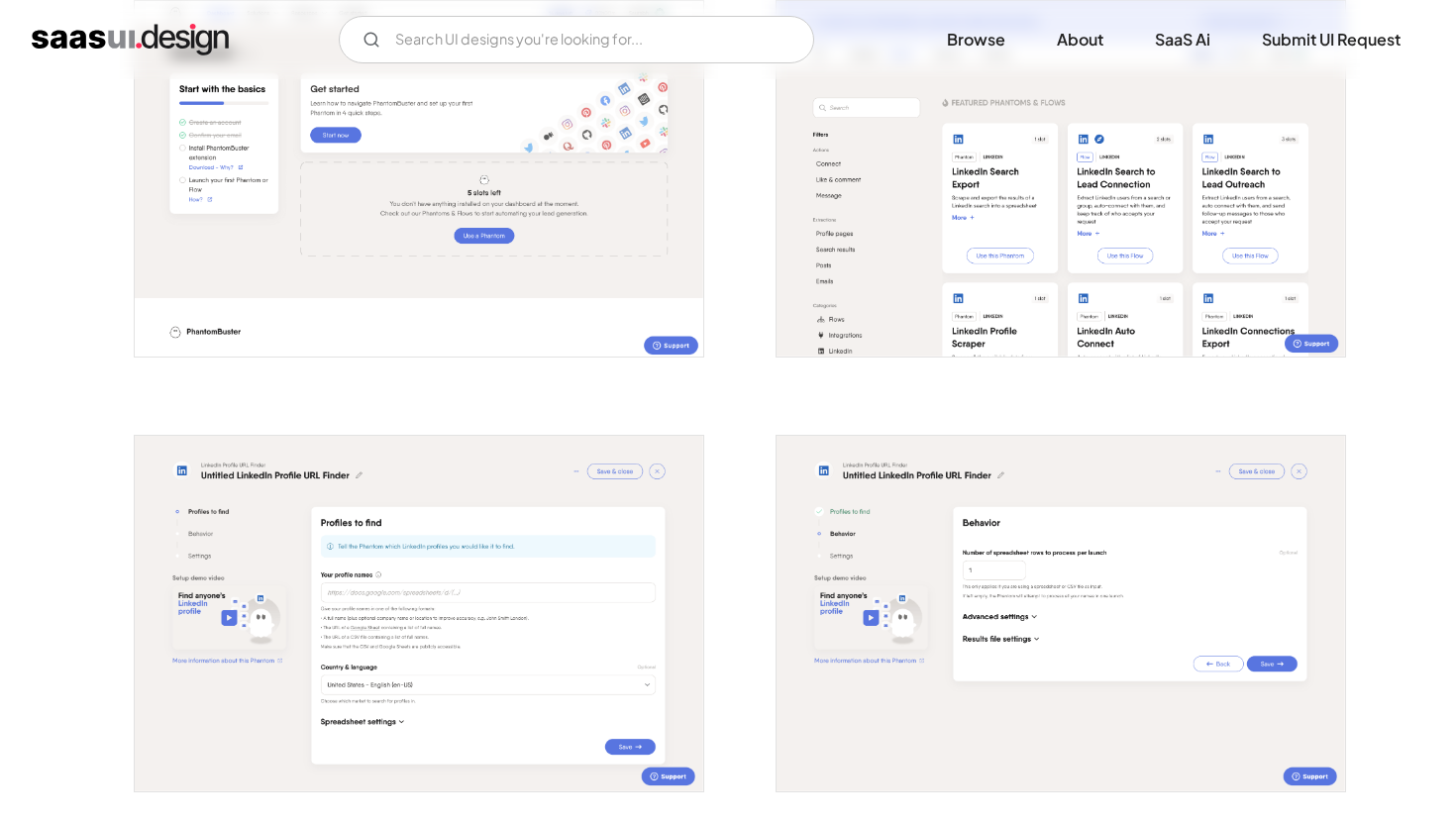 scroll, scrollTop: 1302, scrollLeft: 0, axis: vertical 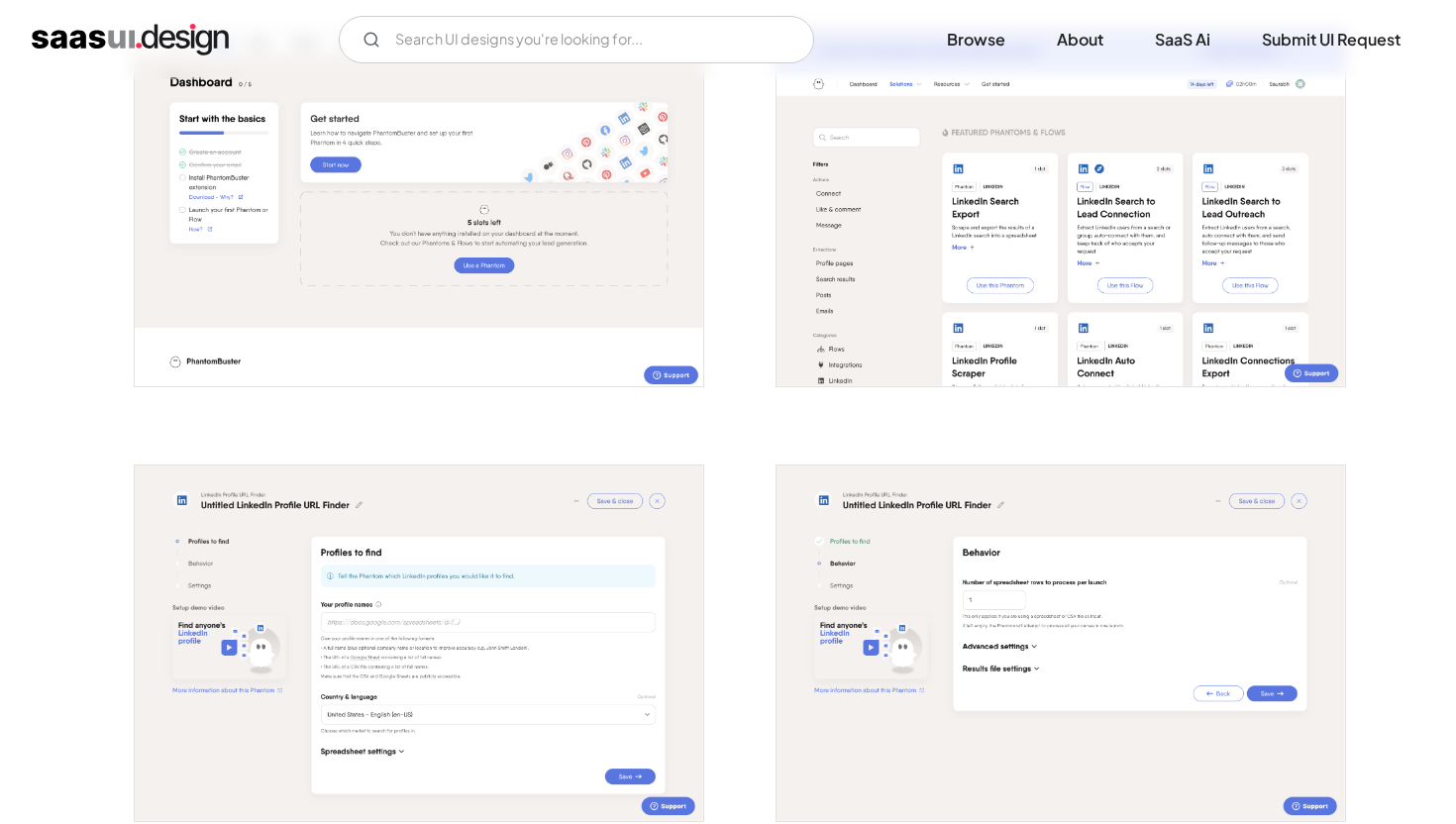 click at bounding box center [1061, 208] 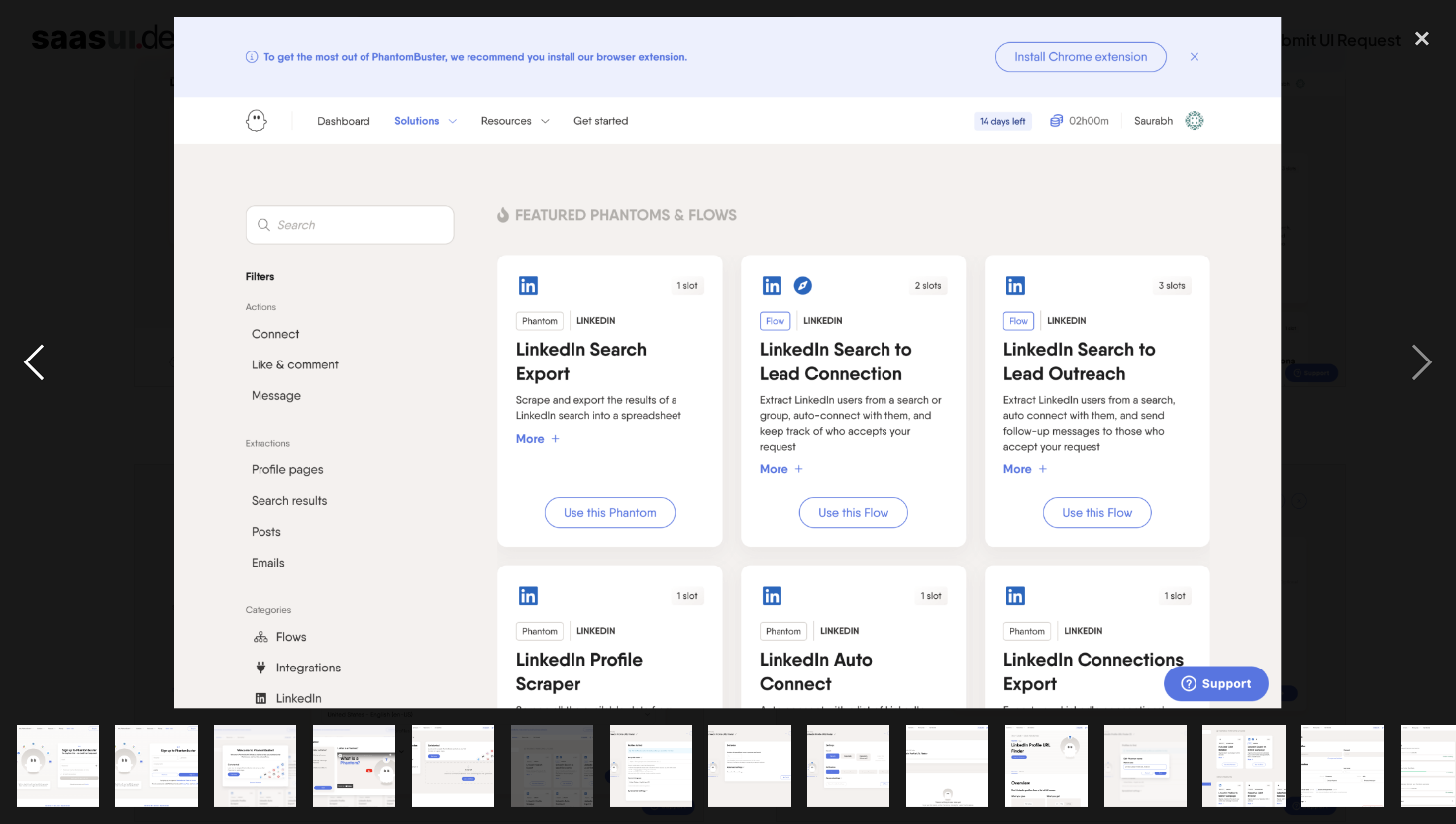 click at bounding box center [34, 362] 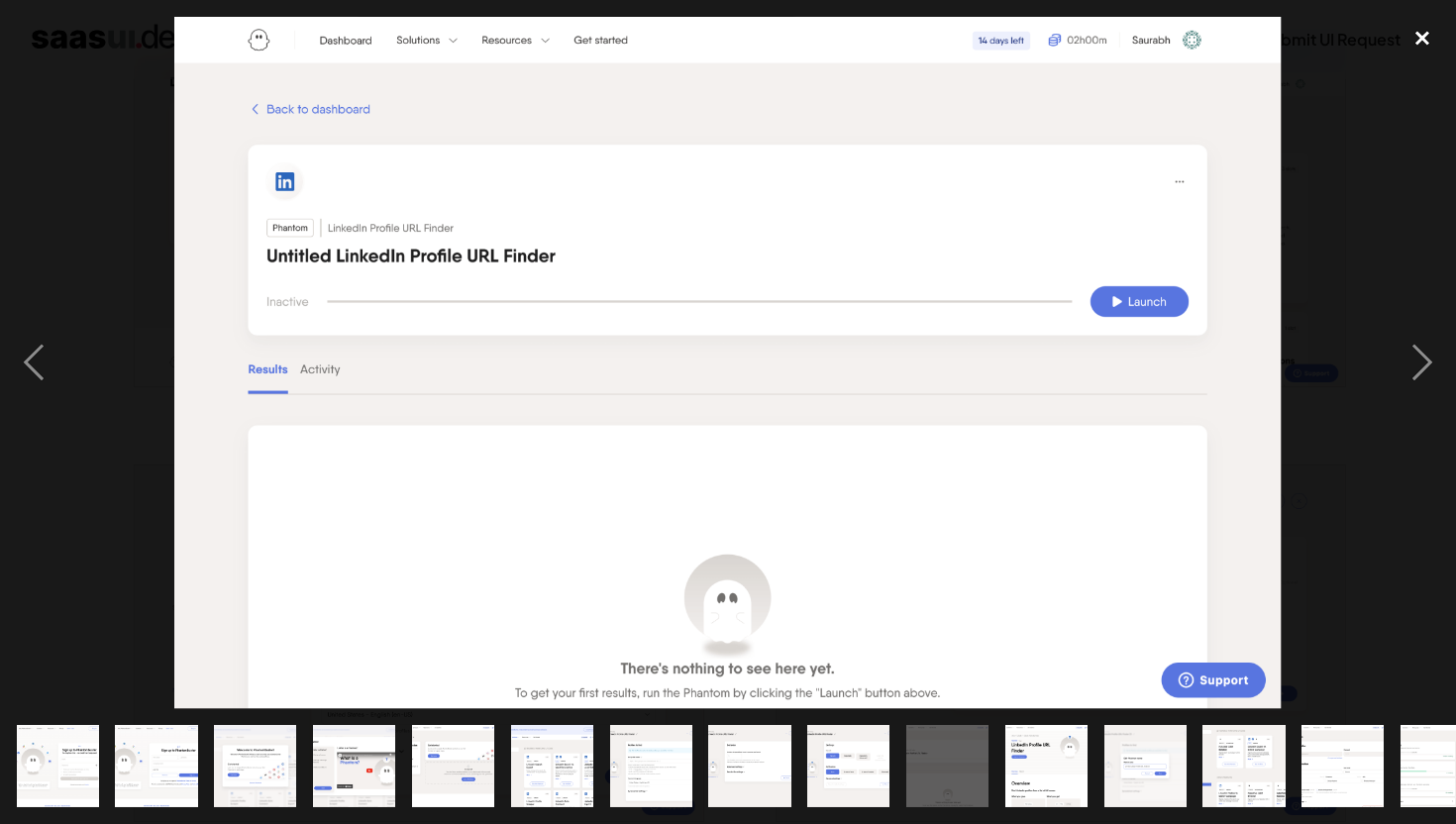 click at bounding box center [1422, 39] 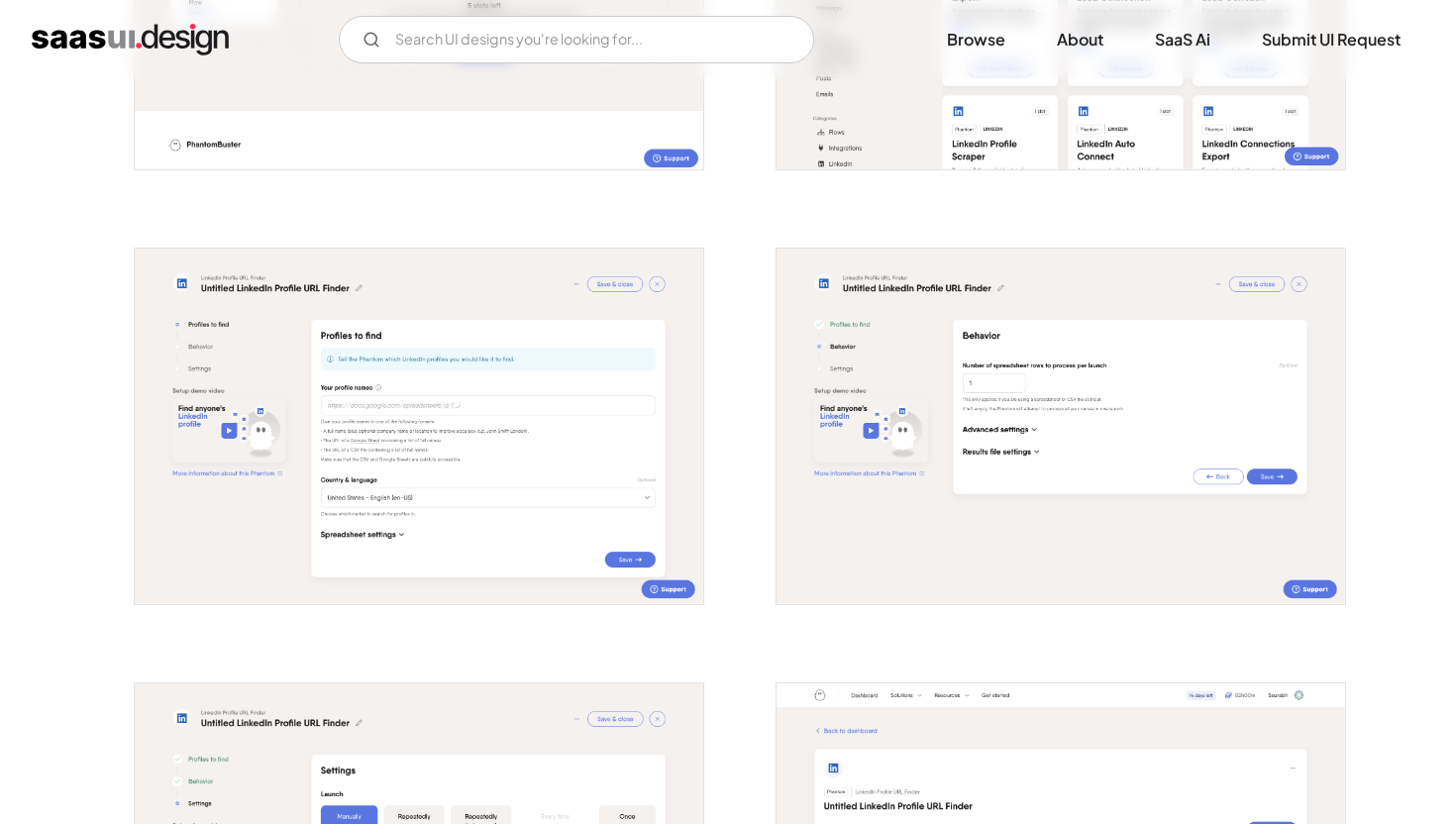 scroll, scrollTop: 1520, scrollLeft: 0, axis: vertical 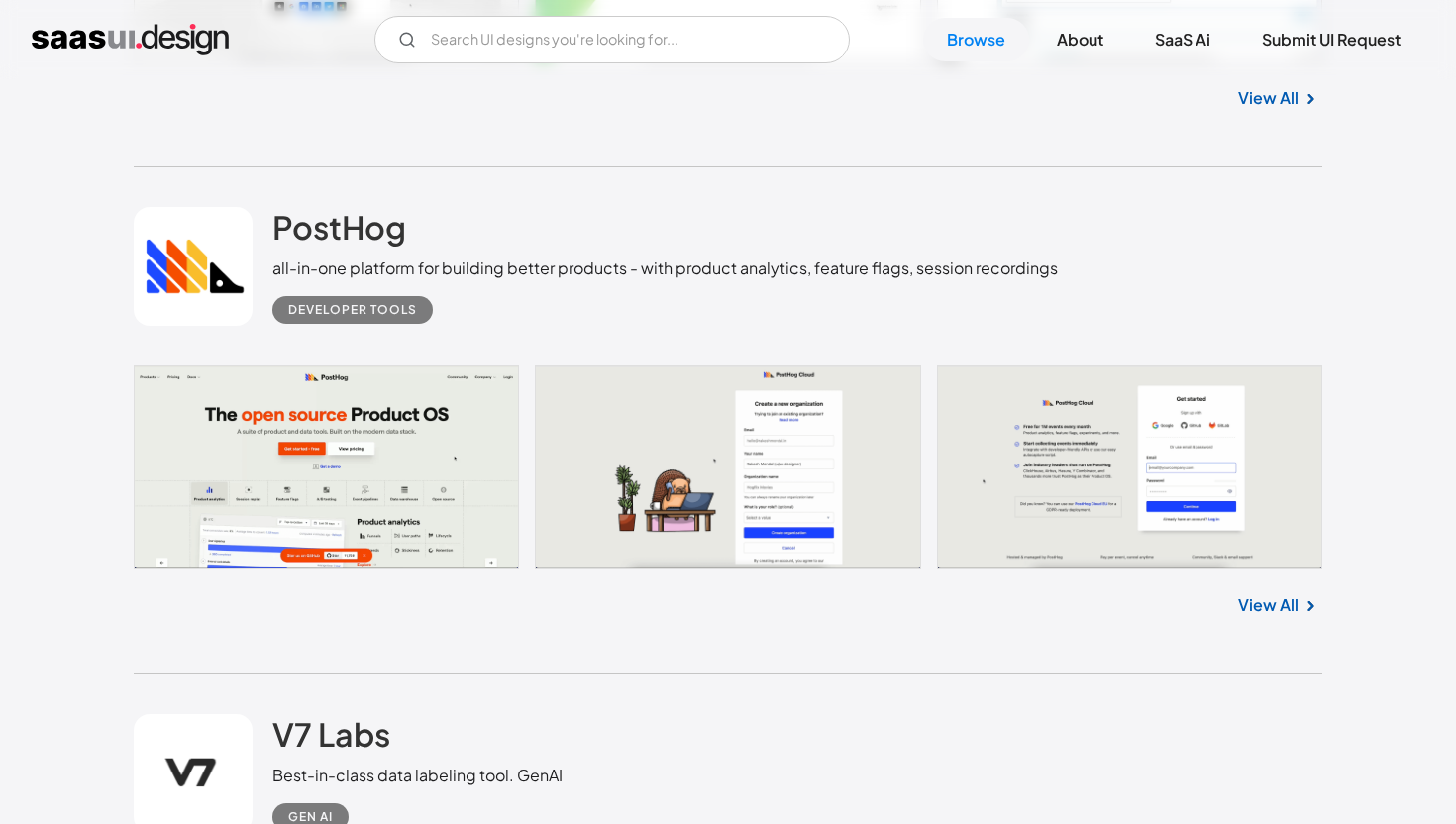 click on "Mailchimp" at bounding box center [351, 1813] 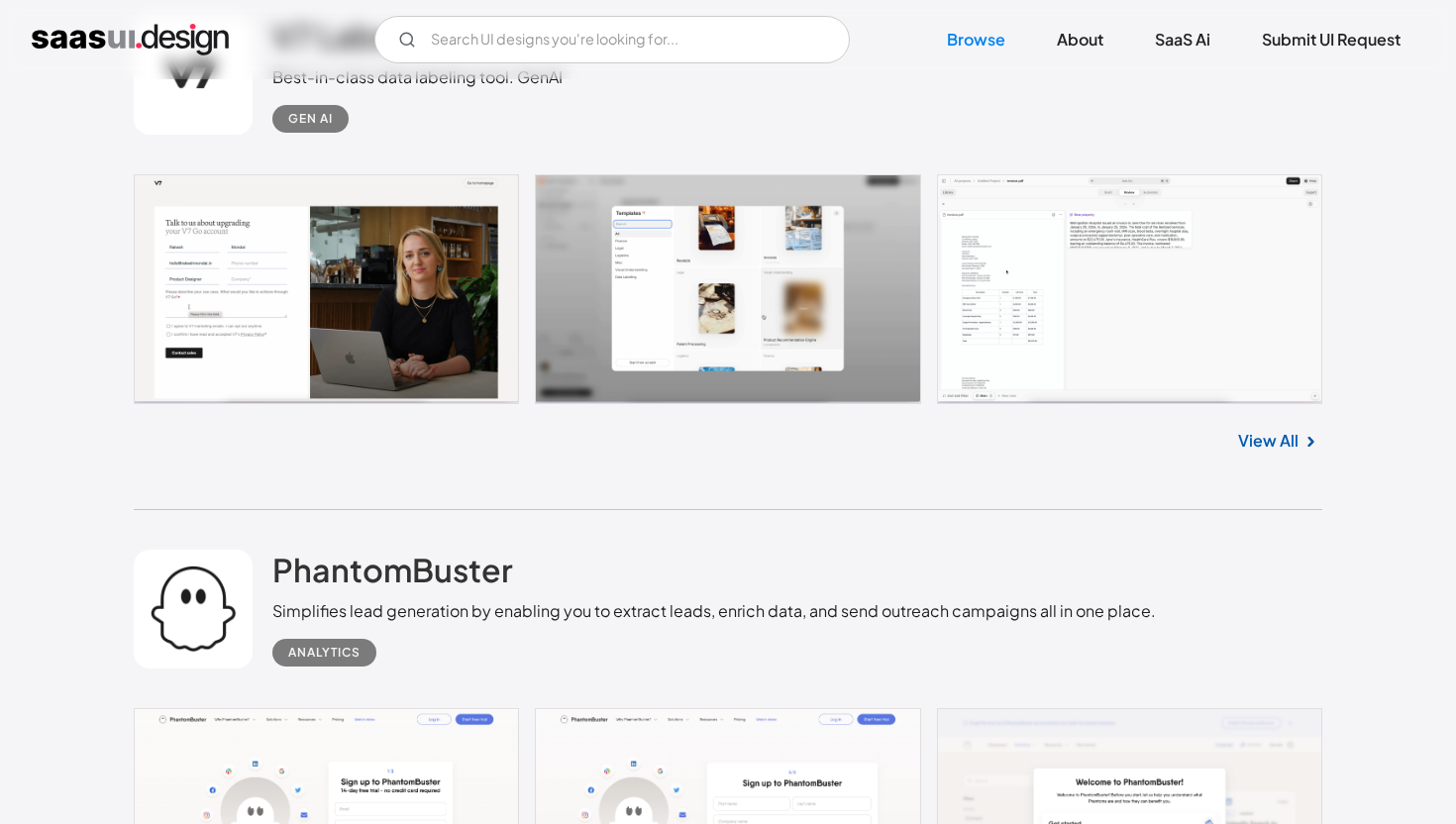 scroll, scrollTop: 7901, scrollLeft: 0, axis: vertical 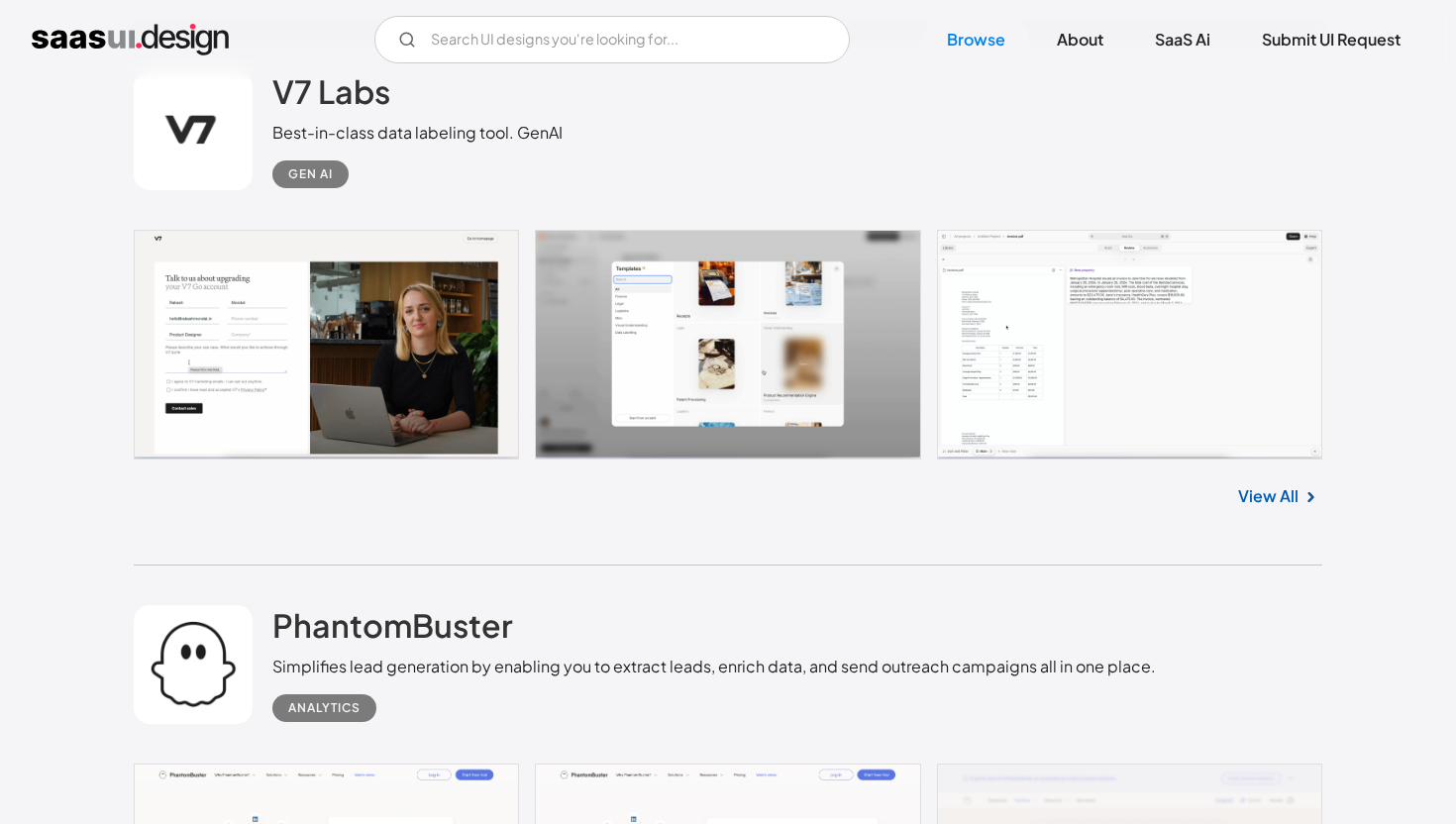 click on "View All" at bounding box center [1268, 2101] 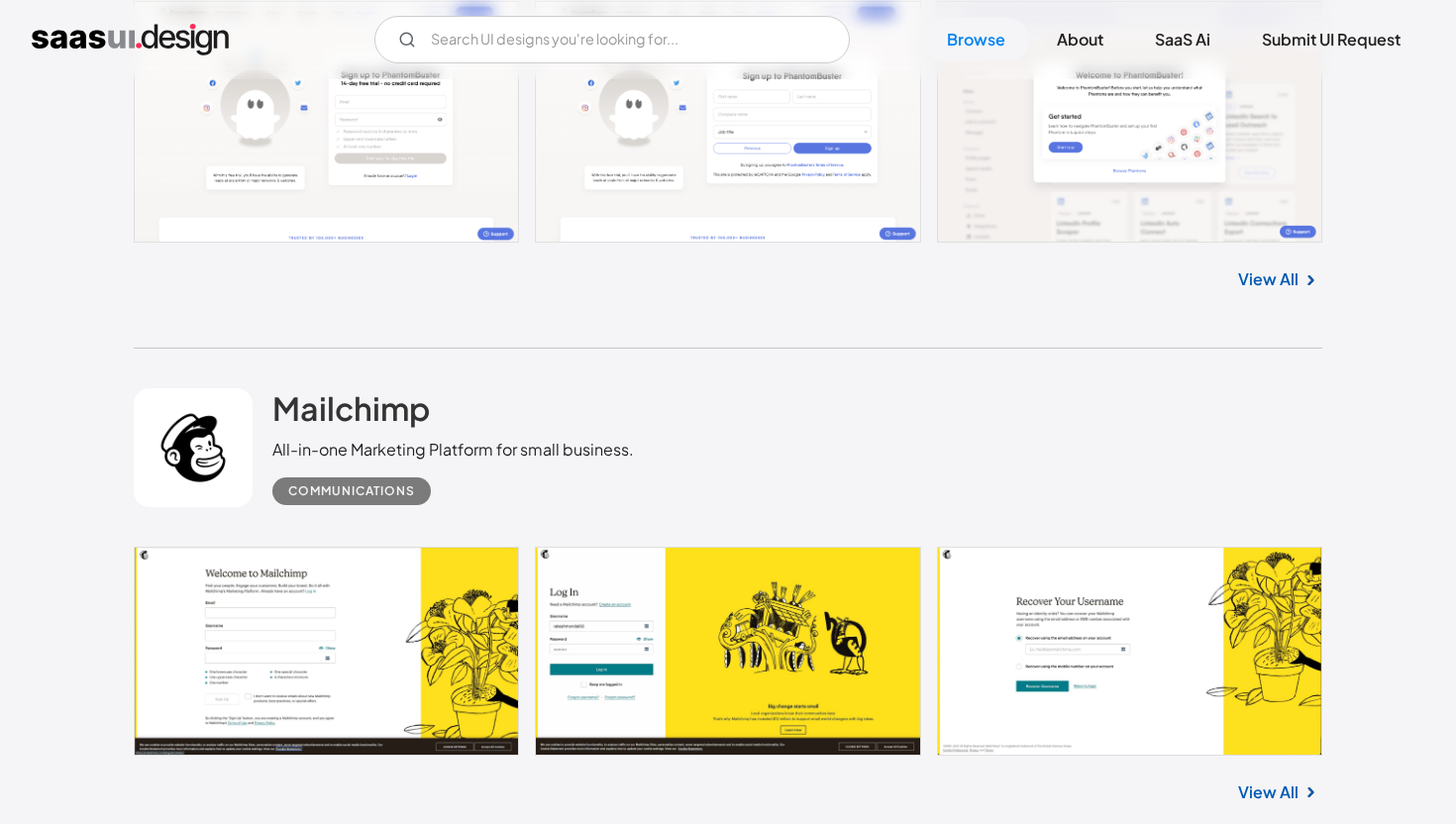 scroll, scrollTop: 8552, scrollLeft: 0, axis: vertical 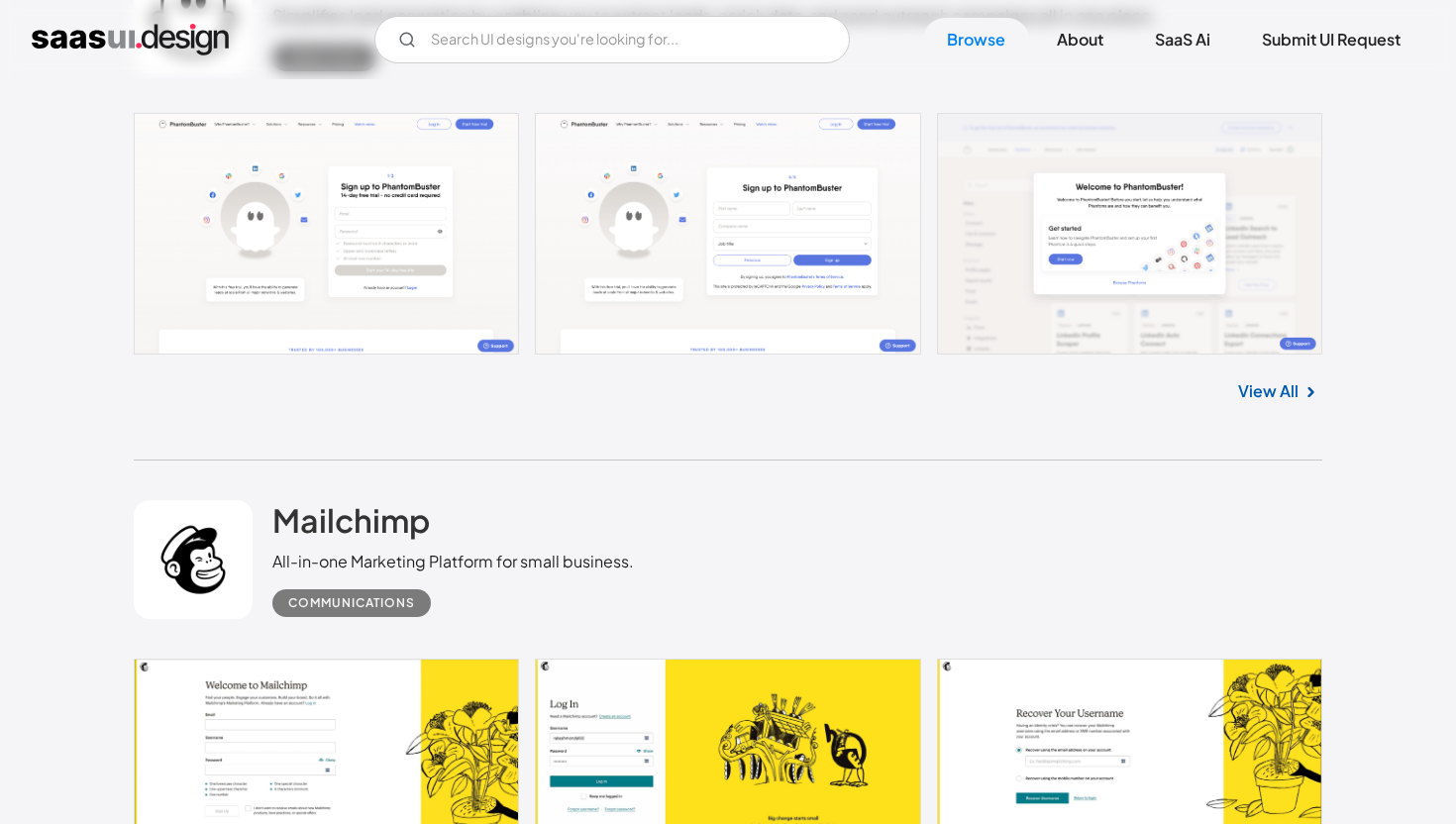 click on "View All" at bounding box center (1268, 1962) 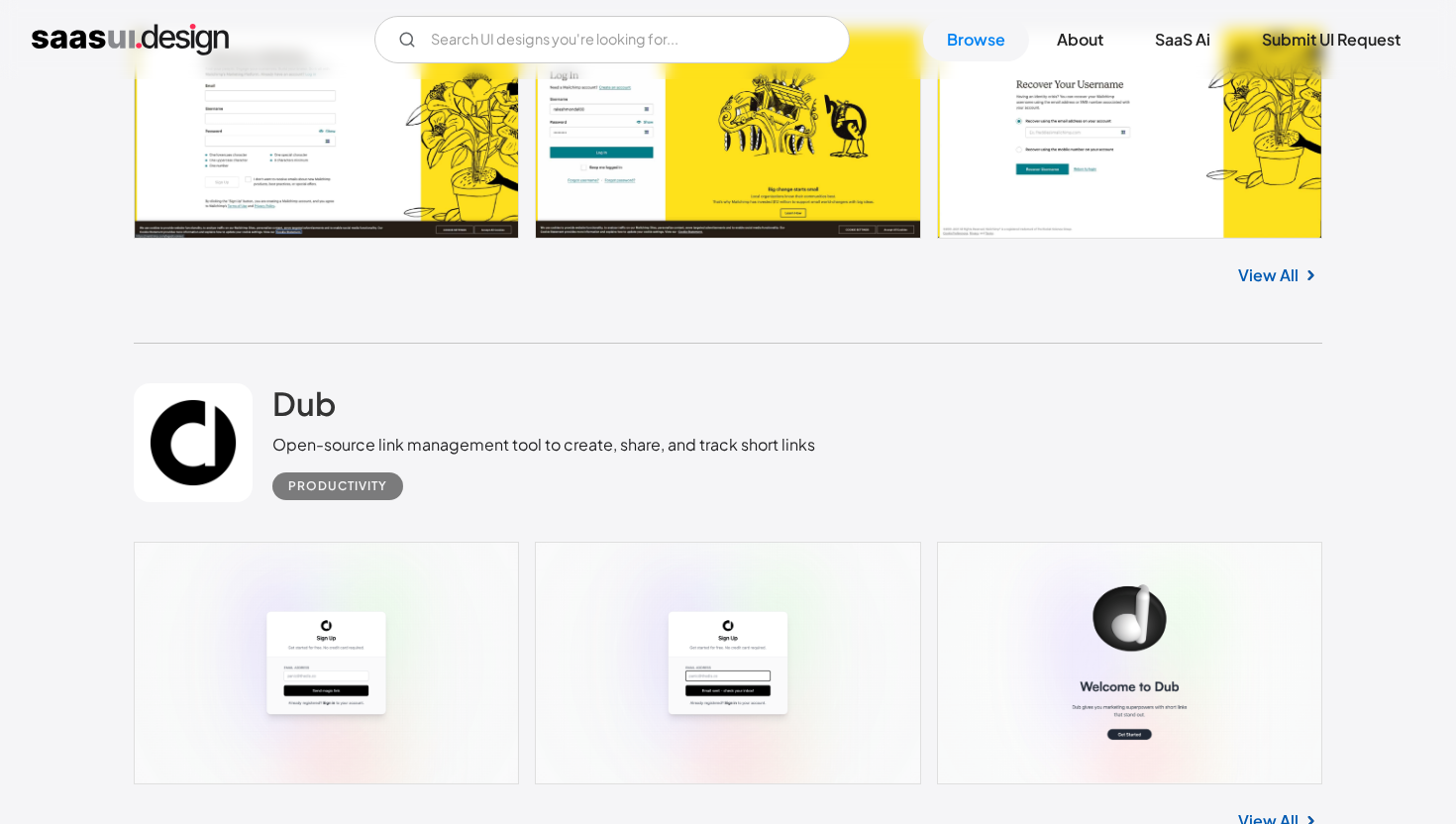 scroll, scrollTop: 9163, scrollLeft: 0, axis: vertical 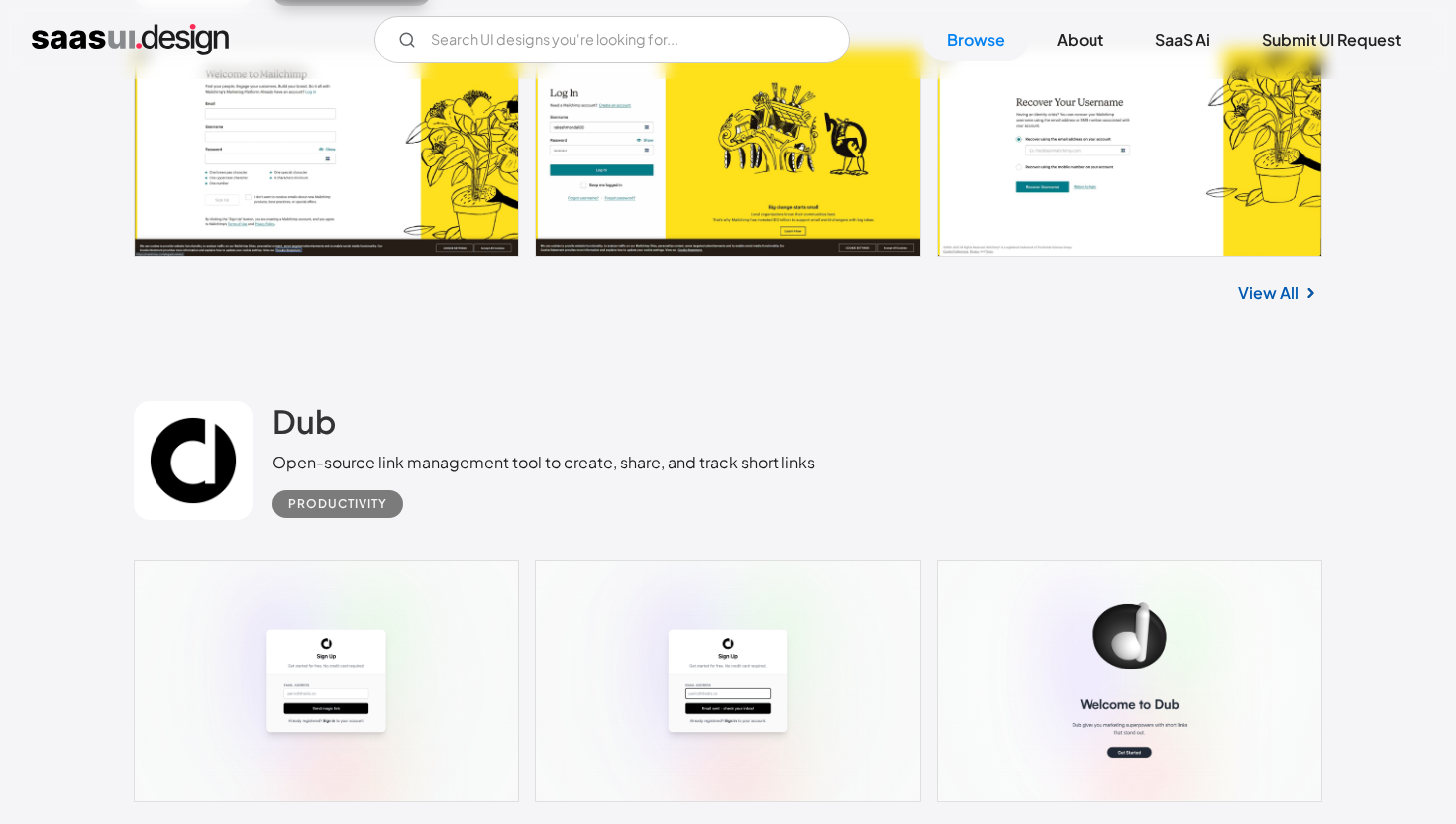 click on "View All" at bounding box center [1268, 1868] 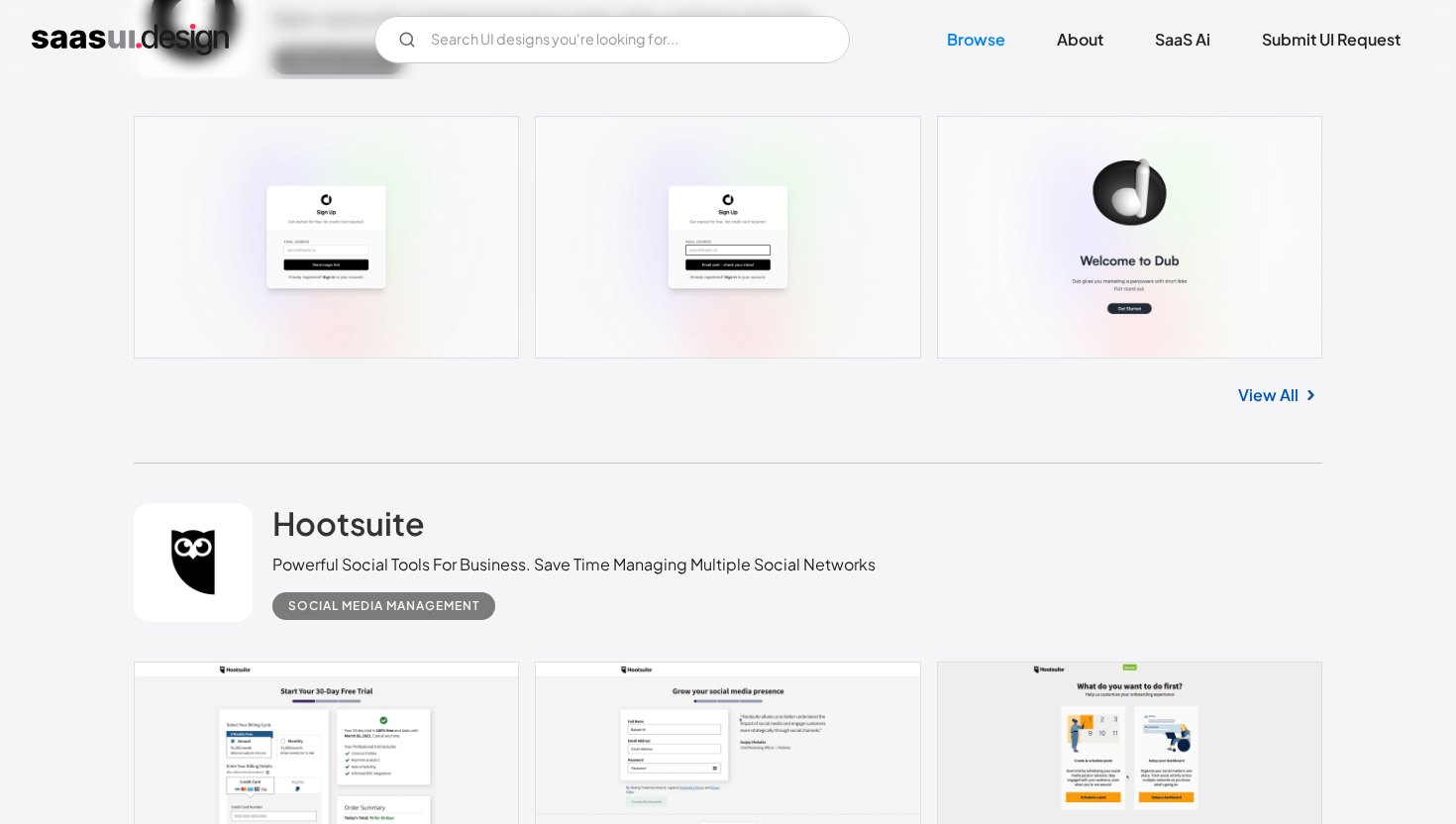 scroll, scrollTop: 9778, scrollLeft: 0, axis: vertical 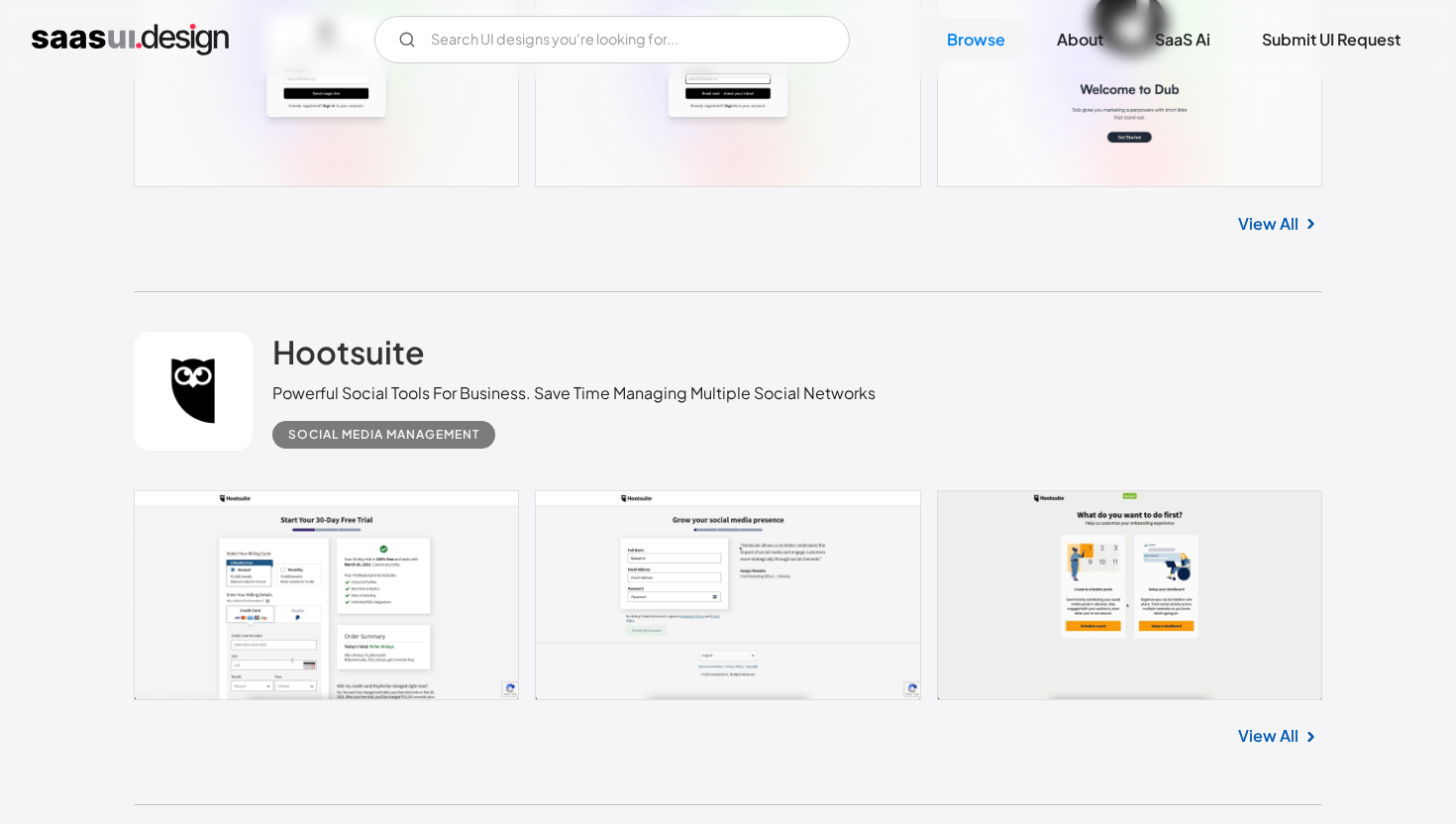 click on "View All" at bounding box center (1268, 1820) 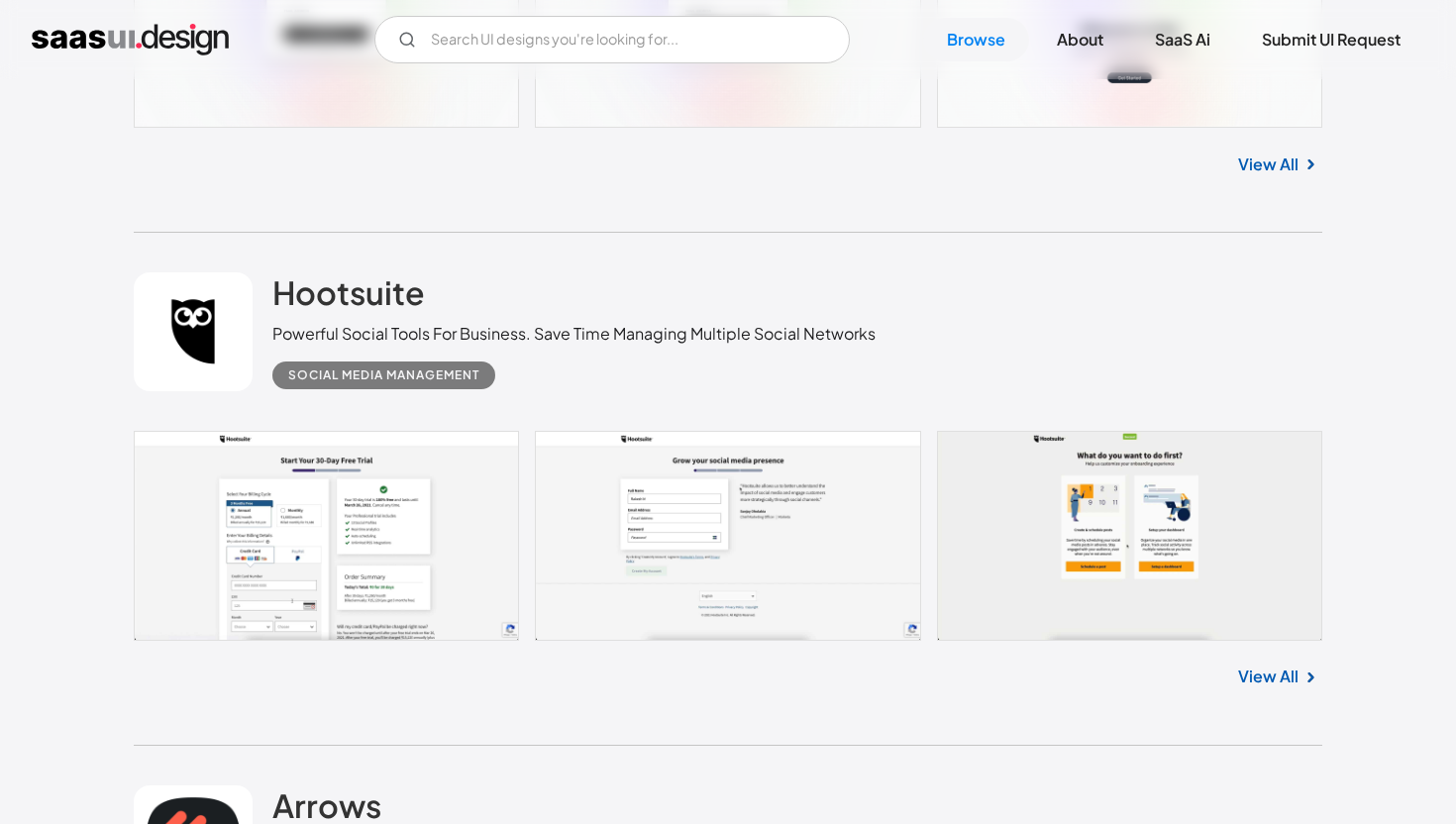 scroll, scrollTop: 9967, scrollLeft: 0, axis: vertical 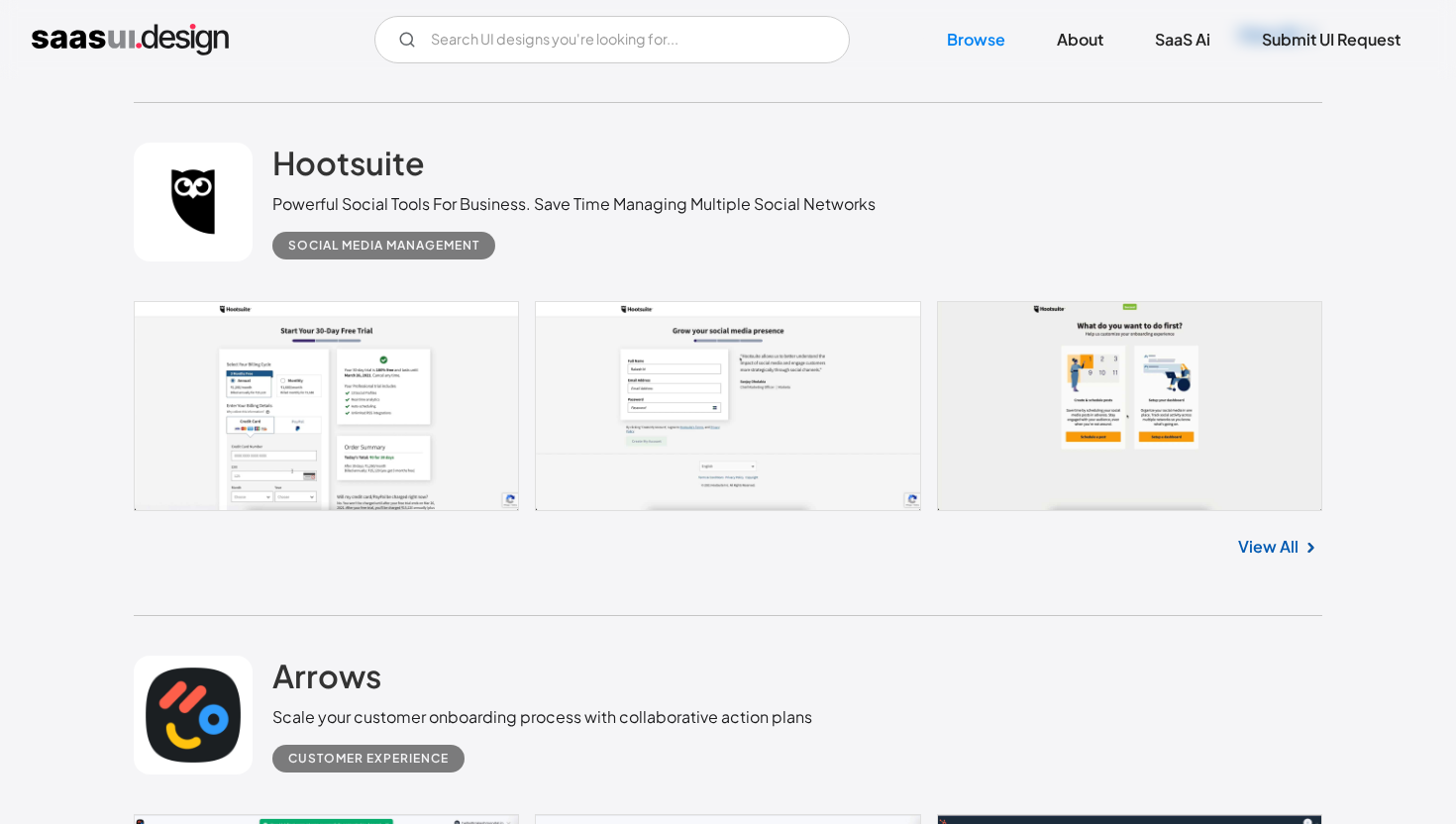 click on "View All" at bounding box center [1268, 2177] 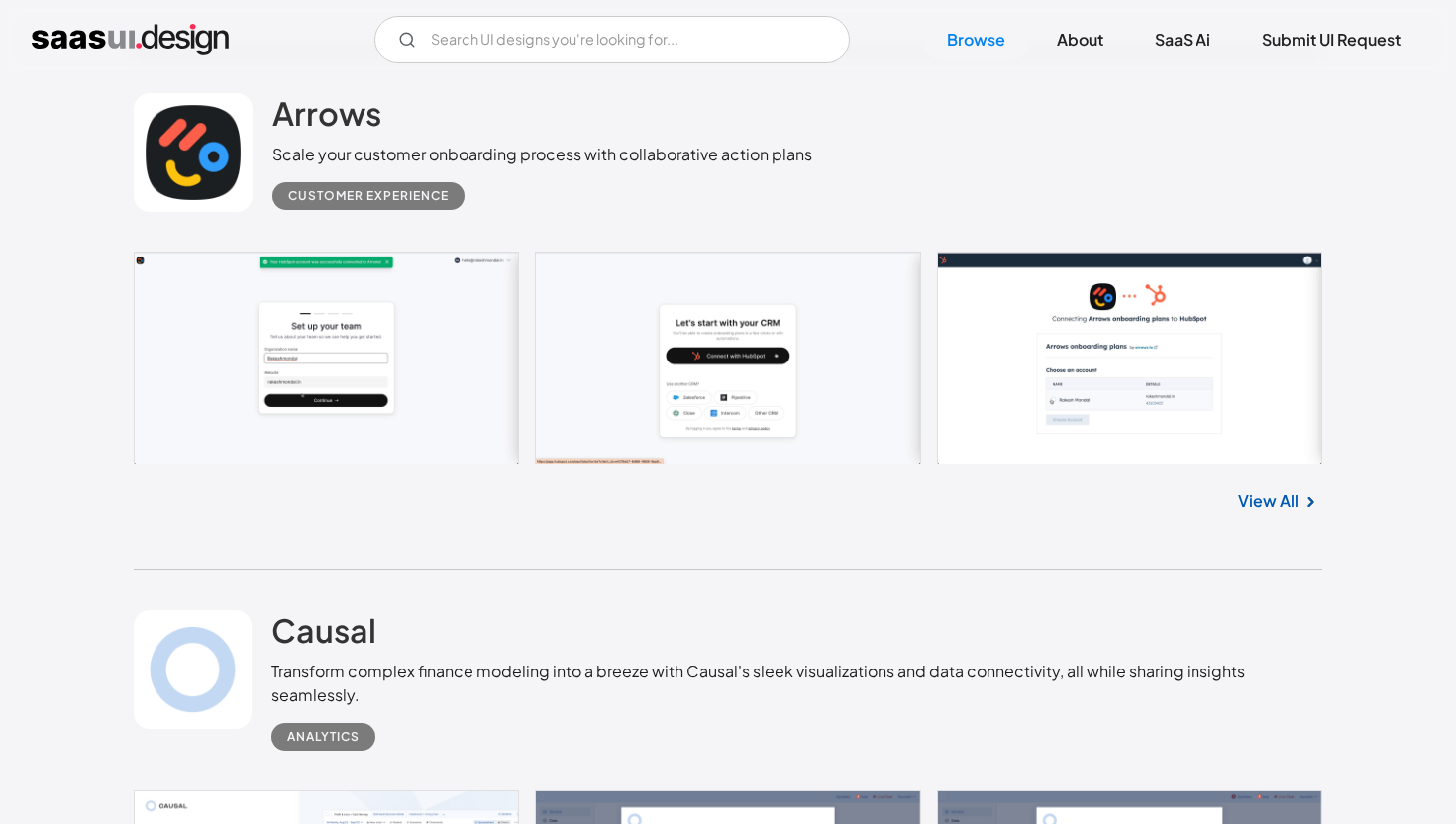 scroll, scrollTop: 10717, scrollLeft: 0, axis: vertical 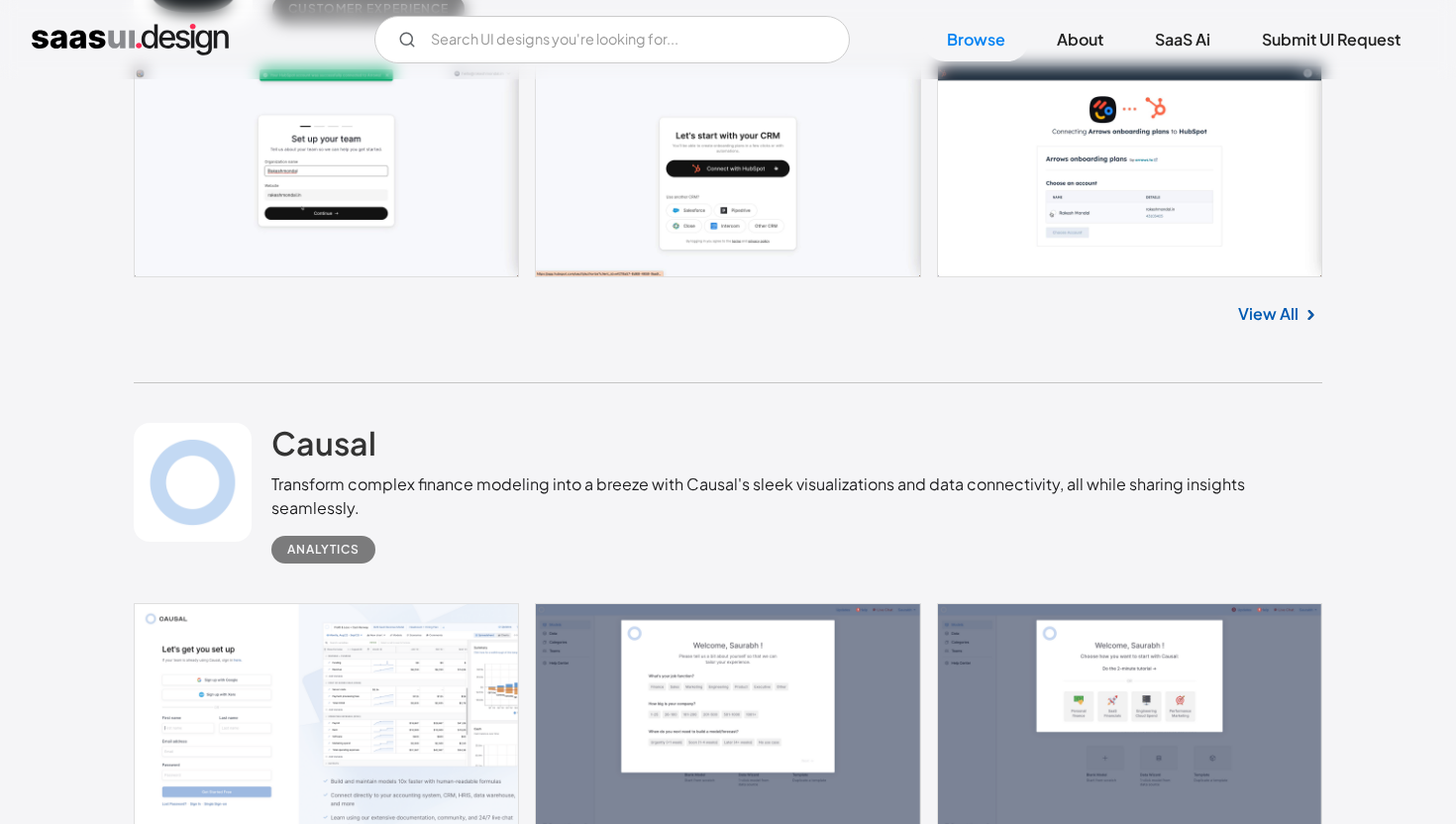 click on "View All" at bounding box center [1268, 1973] 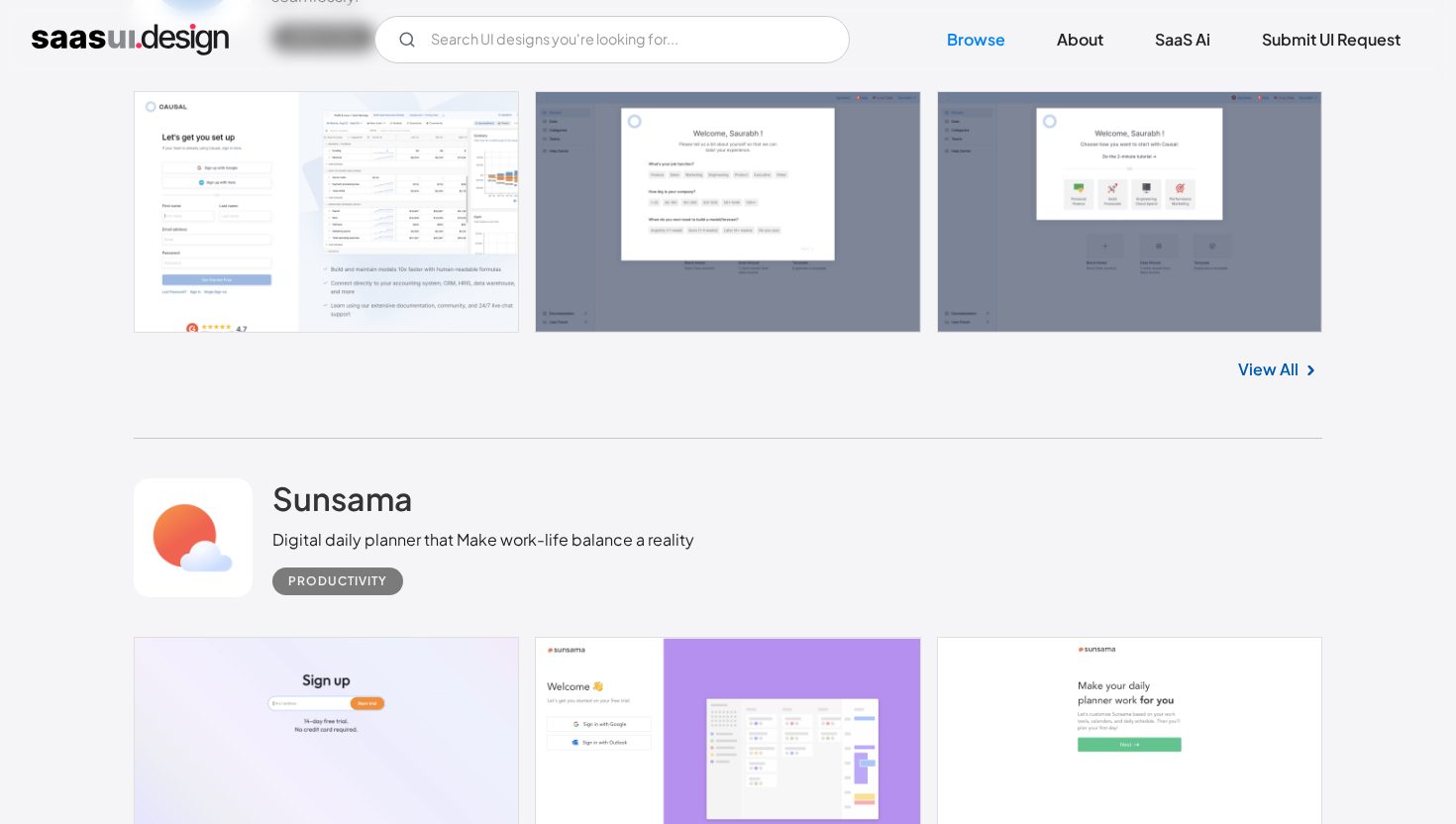 scroll, scrollTop: 11027, scrollLeft: 0, axis: vertical 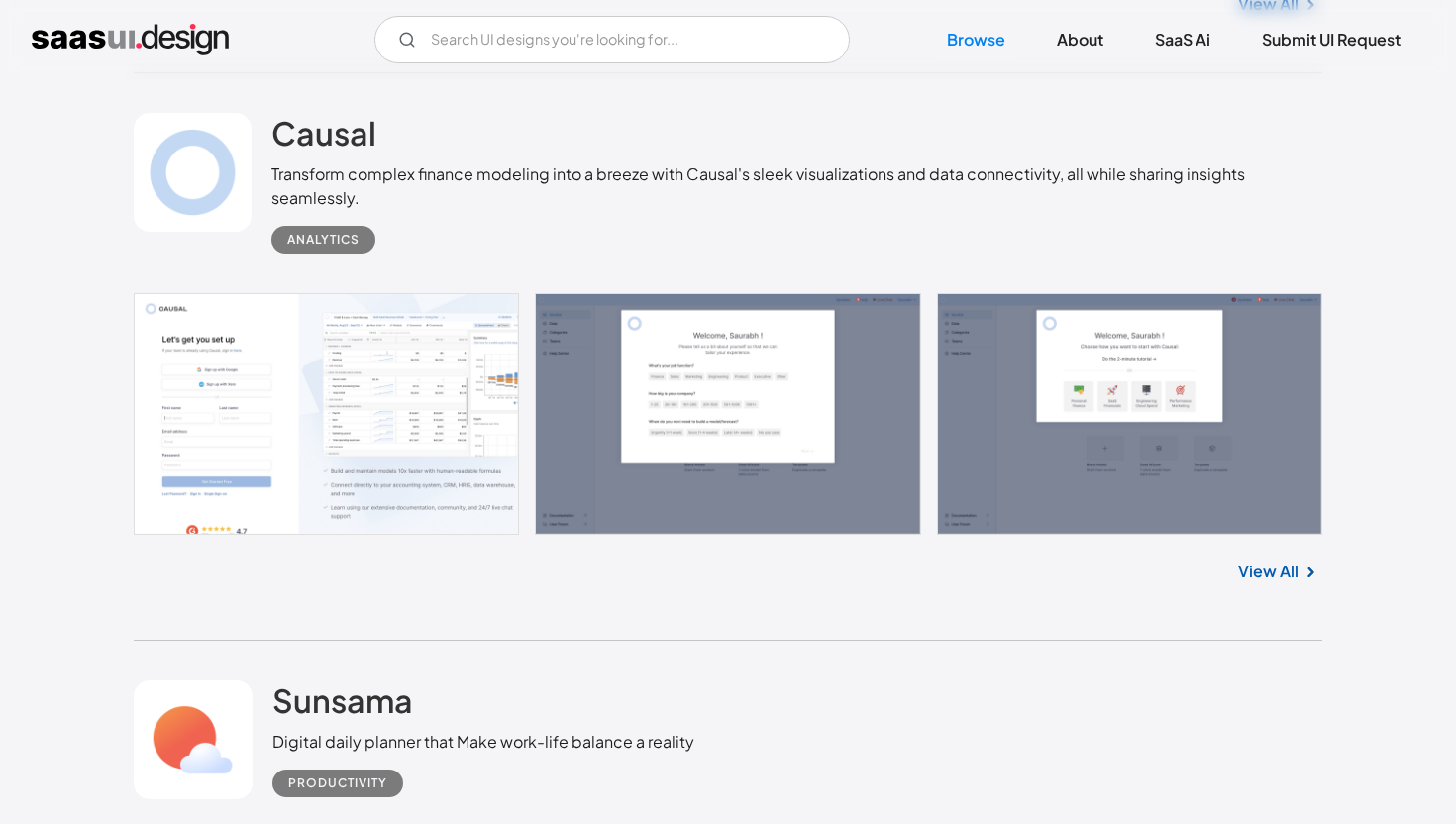click on "View All" at bounding box center (1268, 2208) 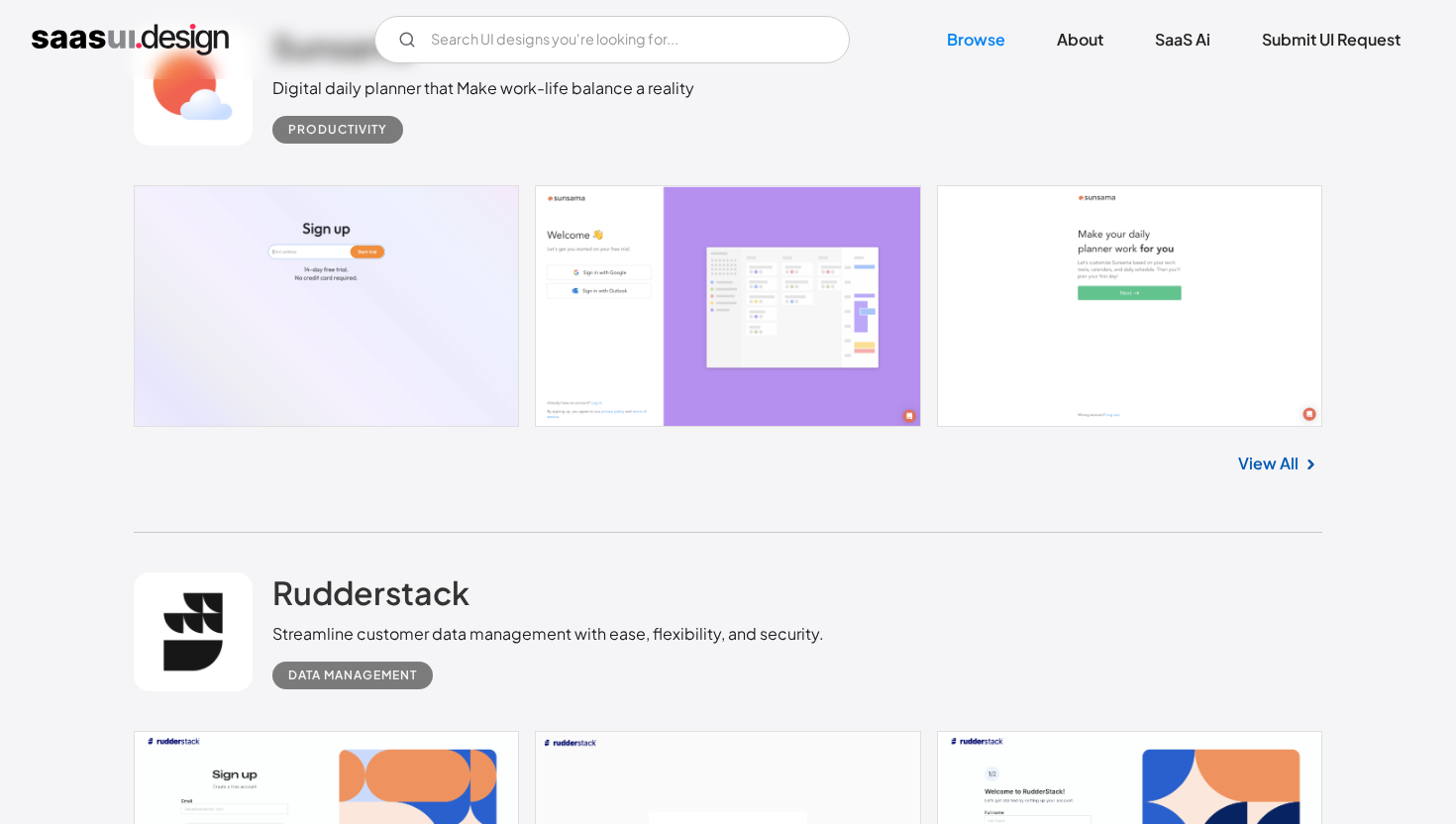 scroll, scrollTop: 11737, scrollLeft: 0, axis: vertical 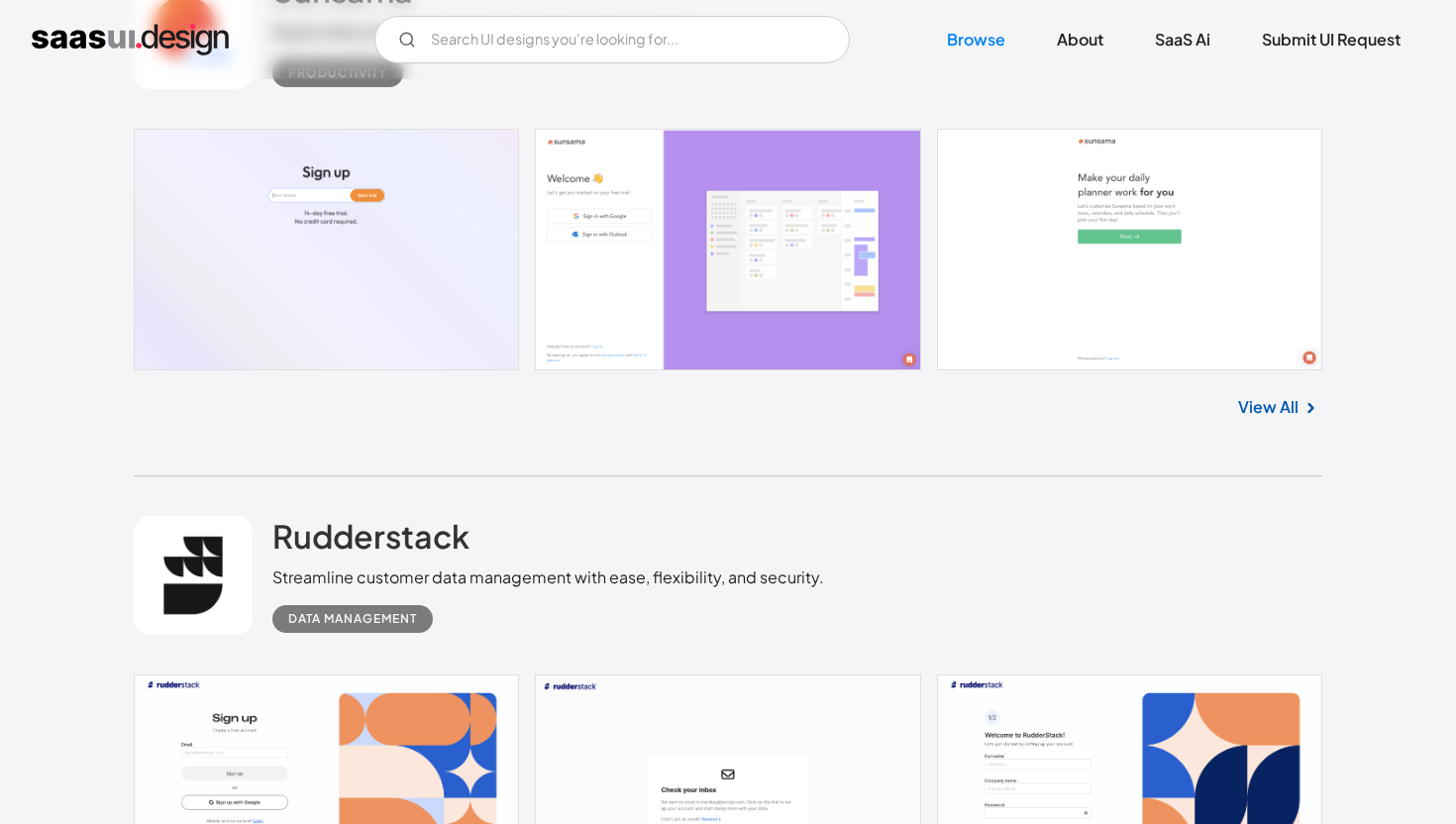 click at bounding box center (1310, 2011) 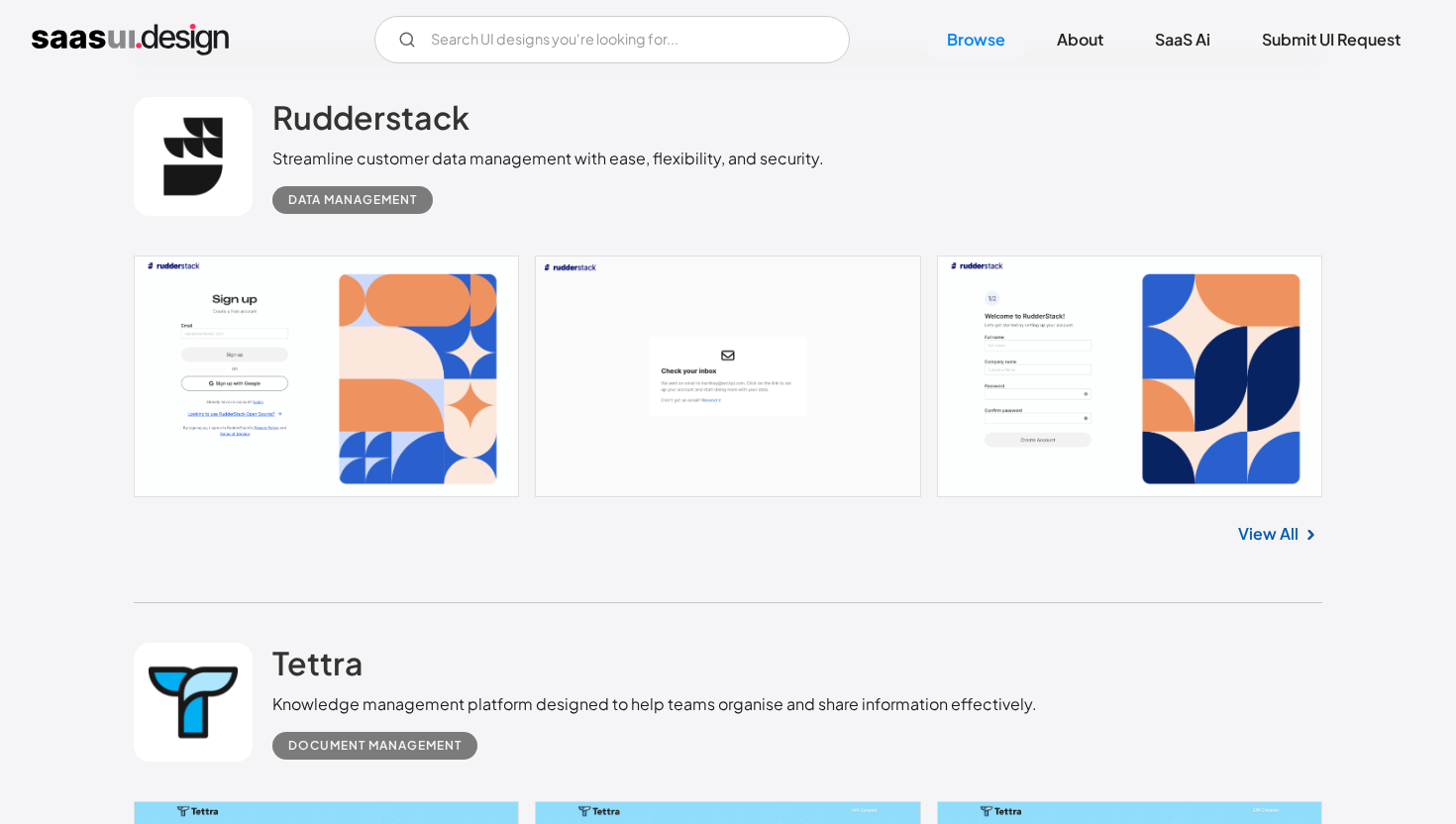 scroll, scrollTop: 12311, scrollLeft: 0, axis: vertical 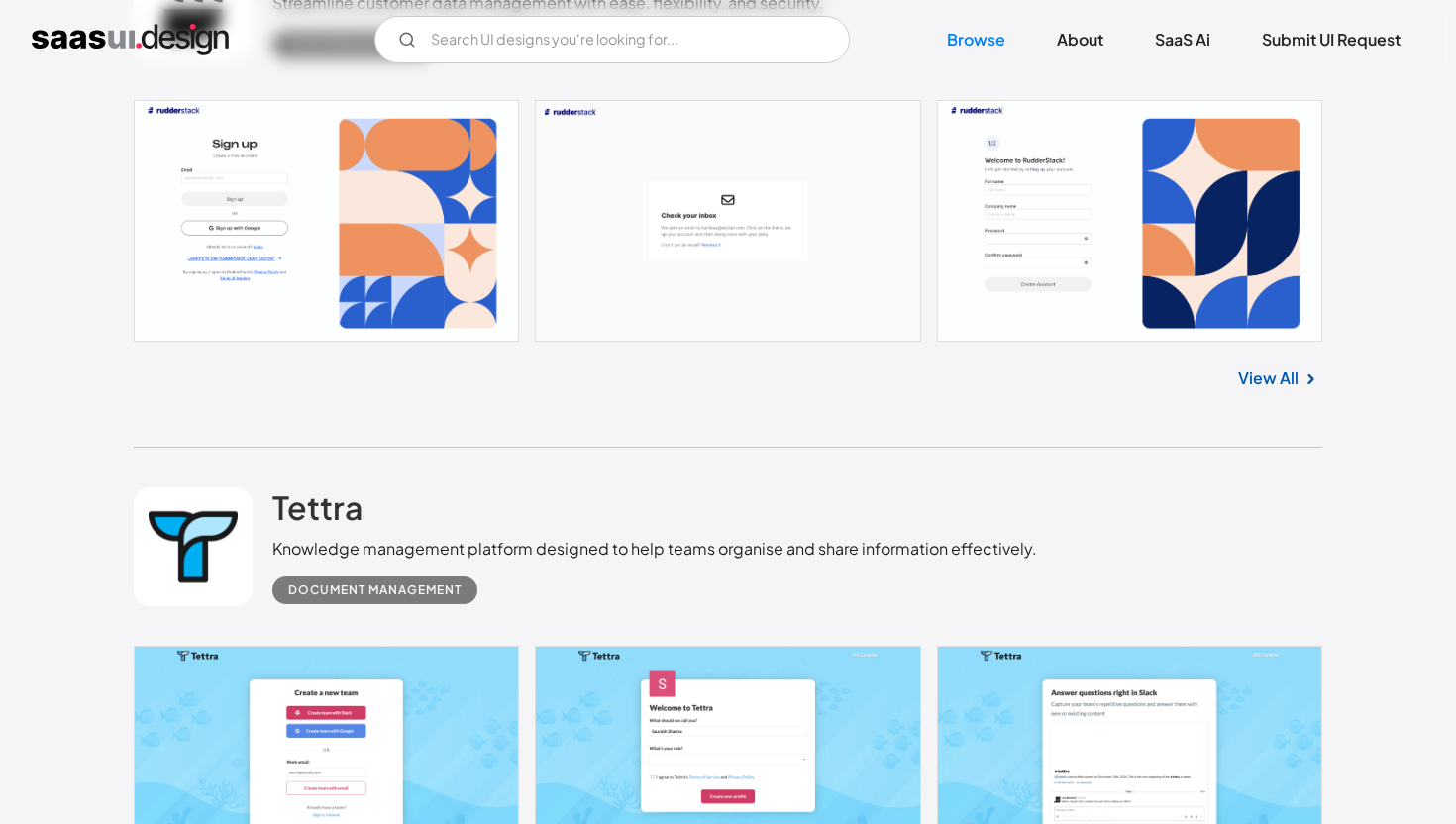 click on "View All" at bounding box center (1268, 1982) 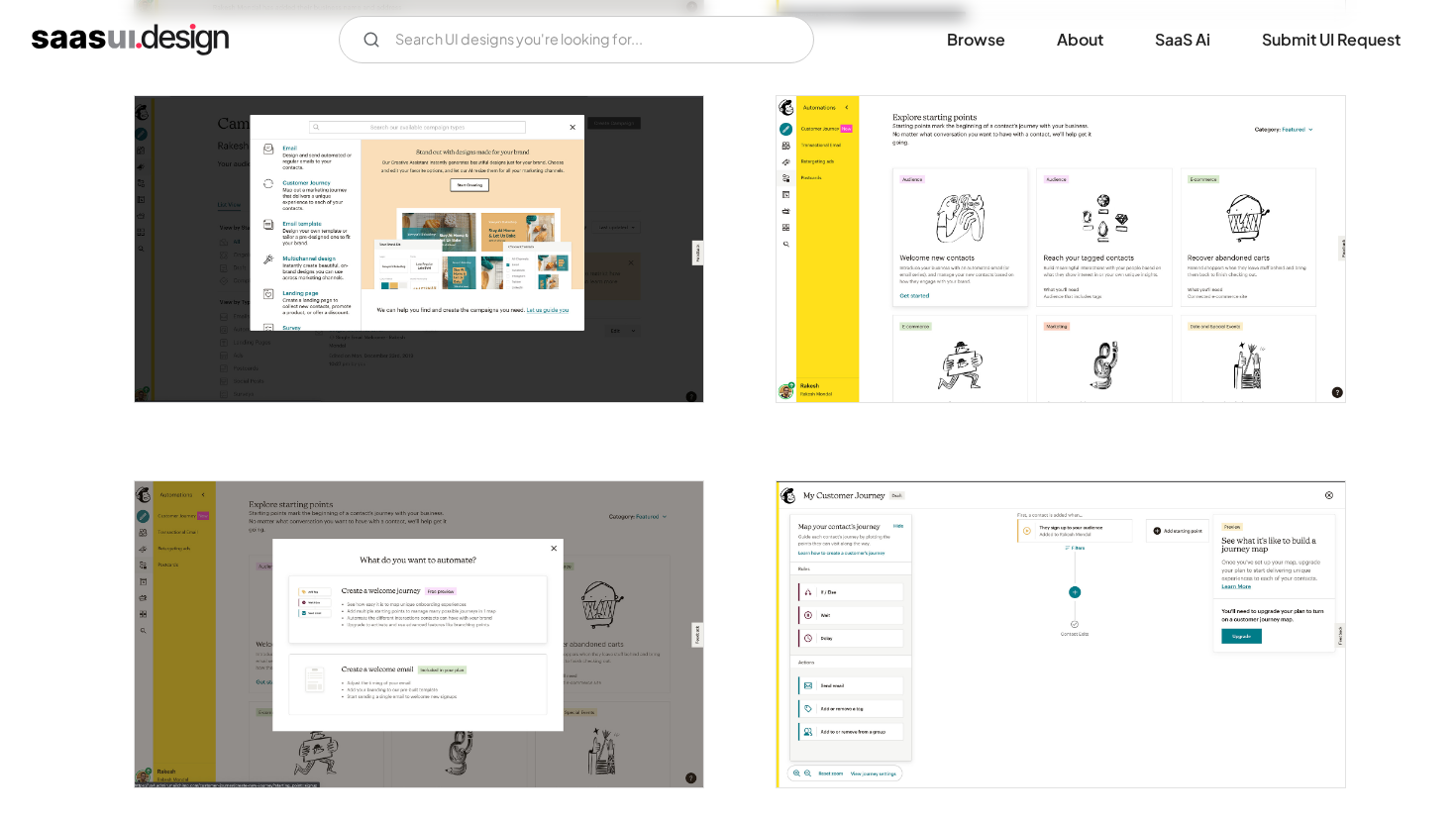 scroll, scrollTop: 1595, scrollLeft: 0, axis: vertical 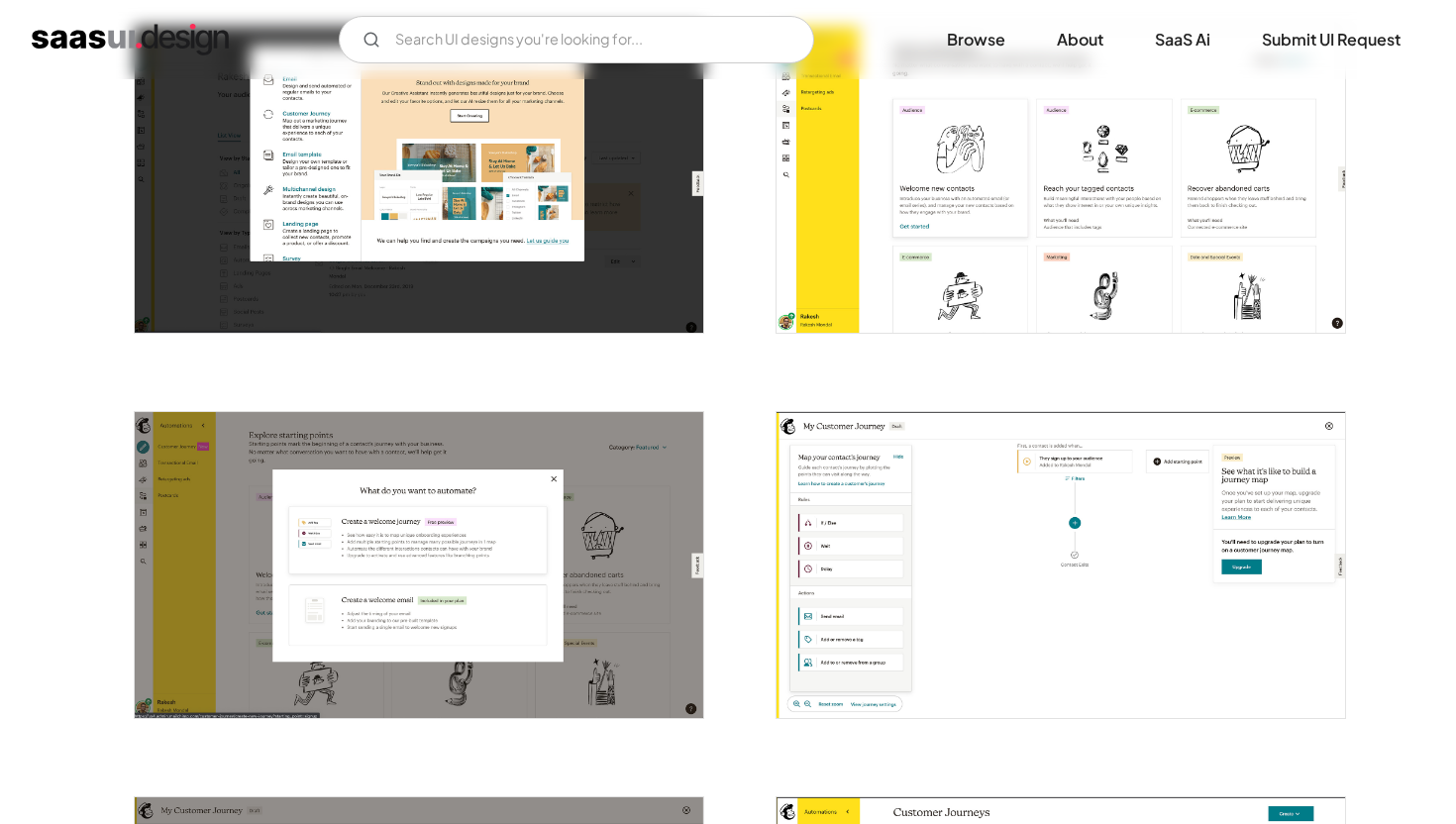 click at bounding box center (1061, 179) 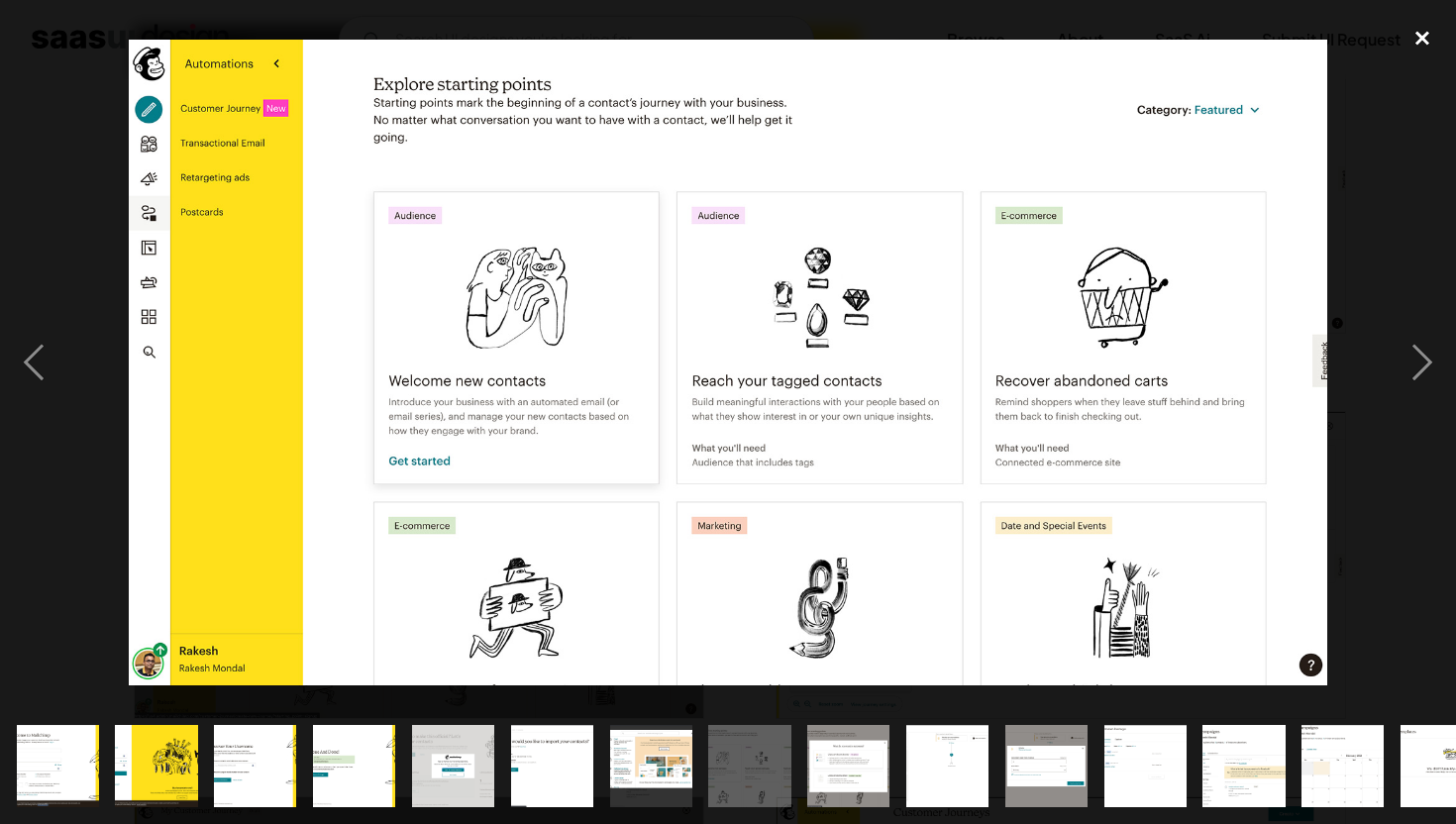 click at bounding box center (1422, 39) 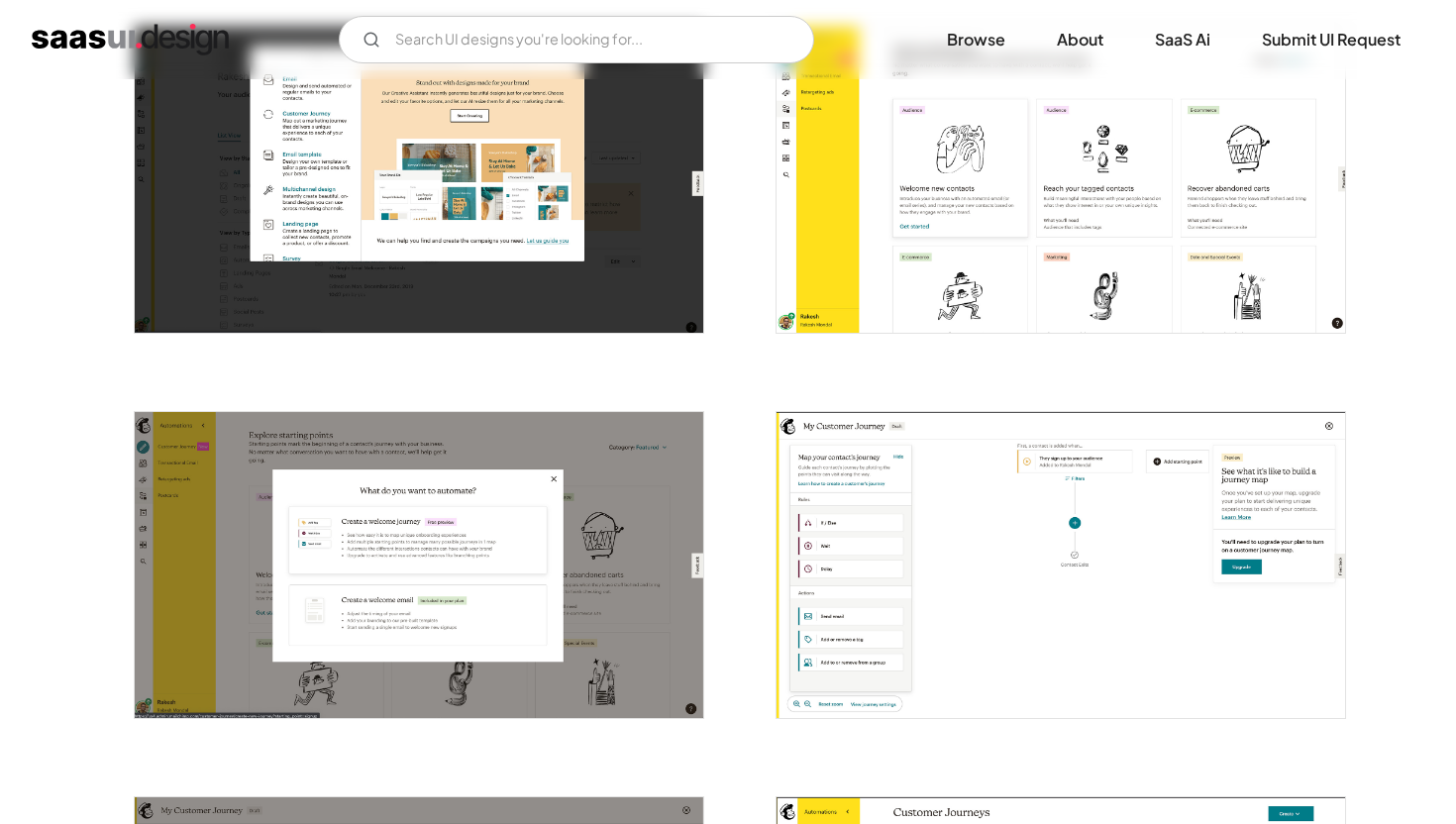 click at bounding box center [1061, 179] 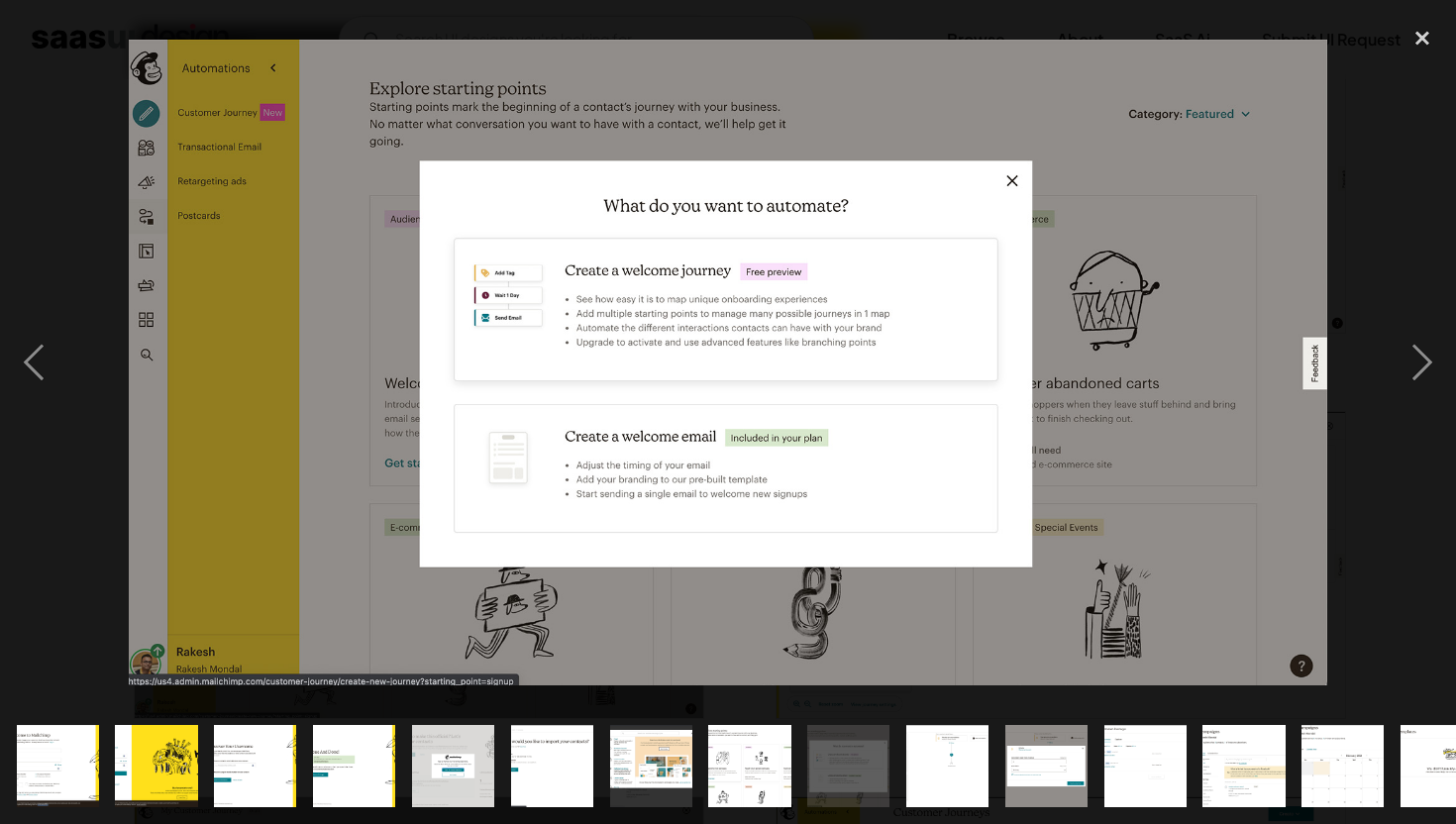click at bounding box center (728, 362) 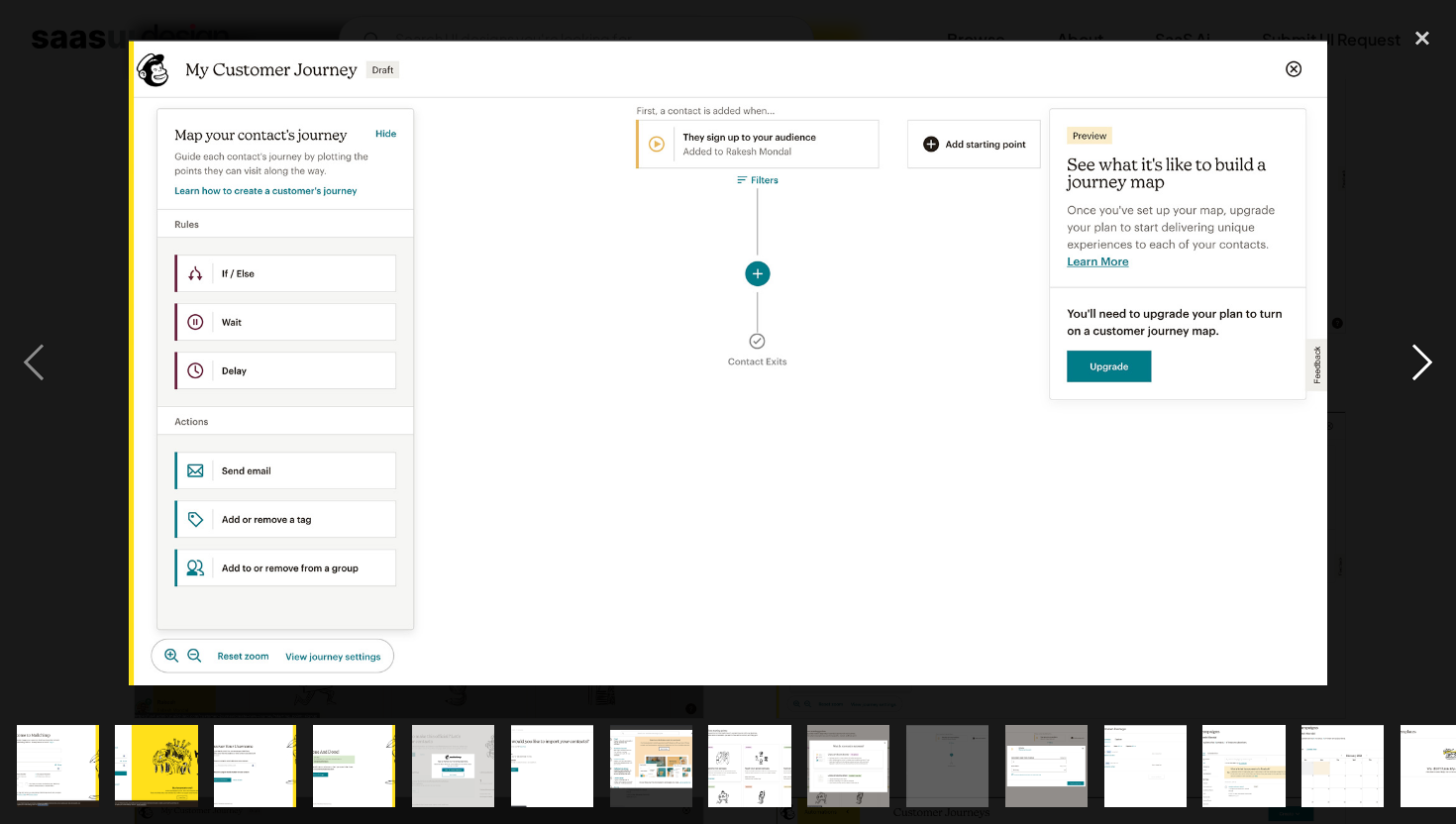 click at bounding box center (1422, 362) 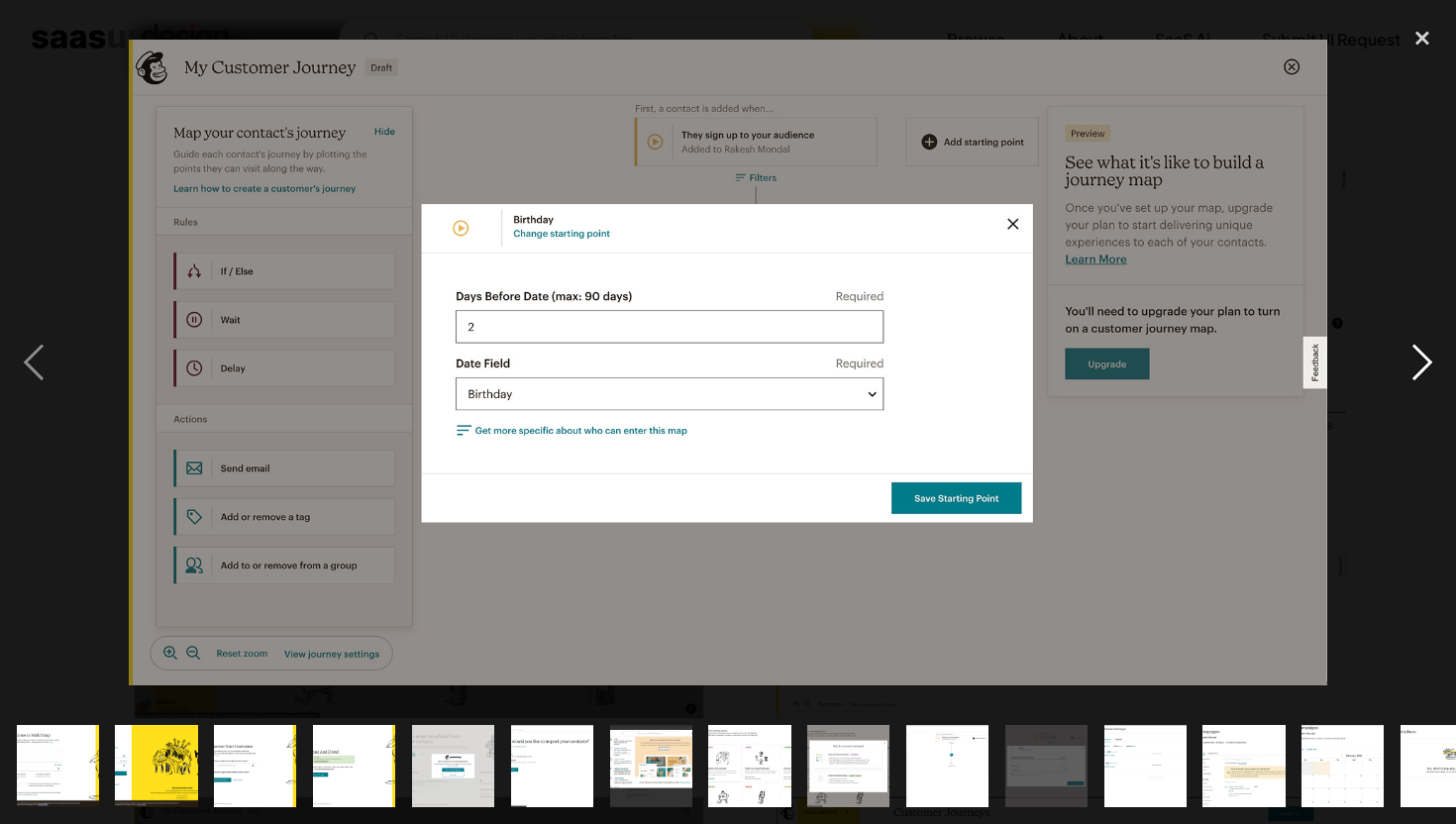 click at bounding box center (1422, 362) 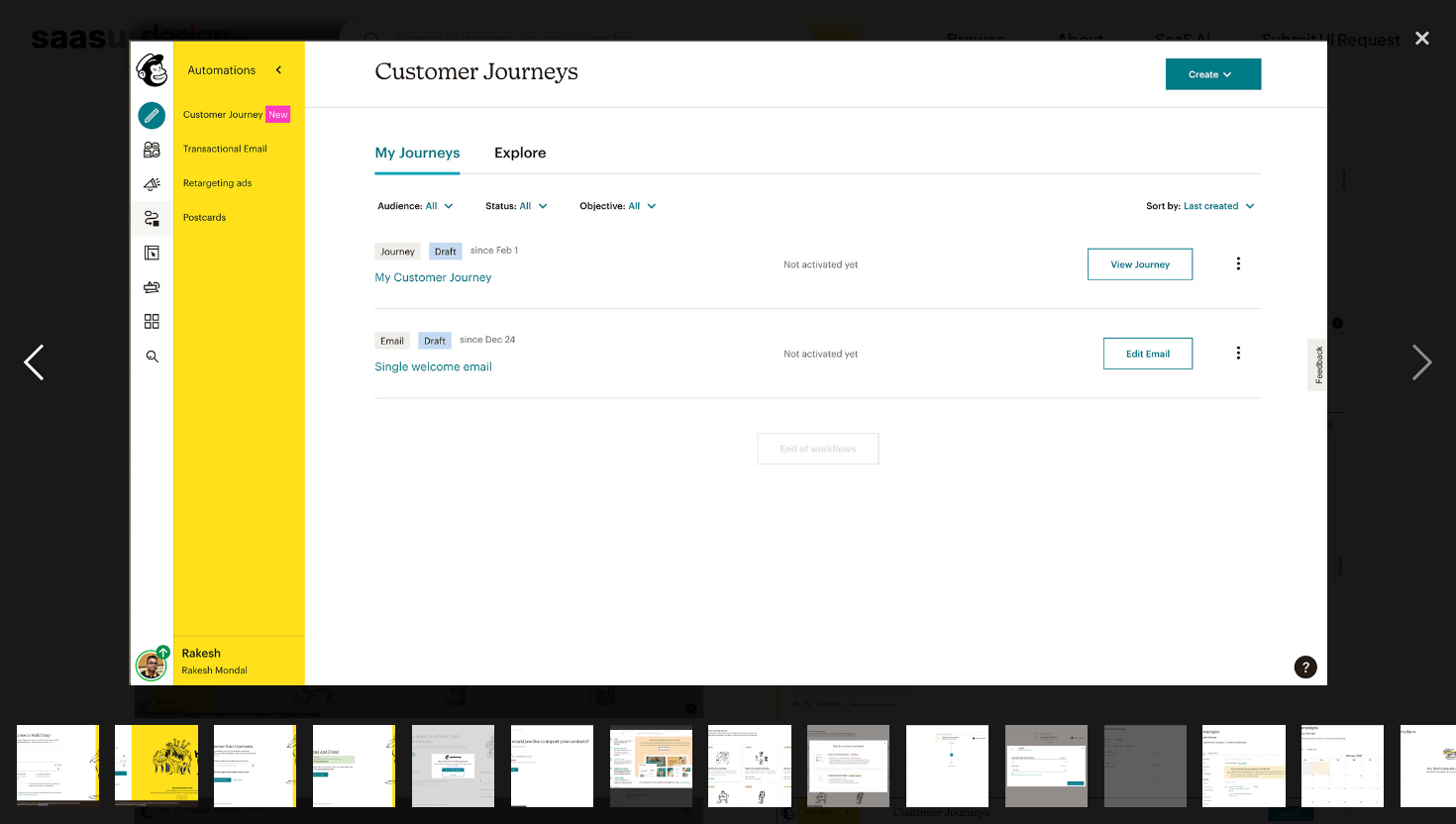 click at bounding box center [34, 362] 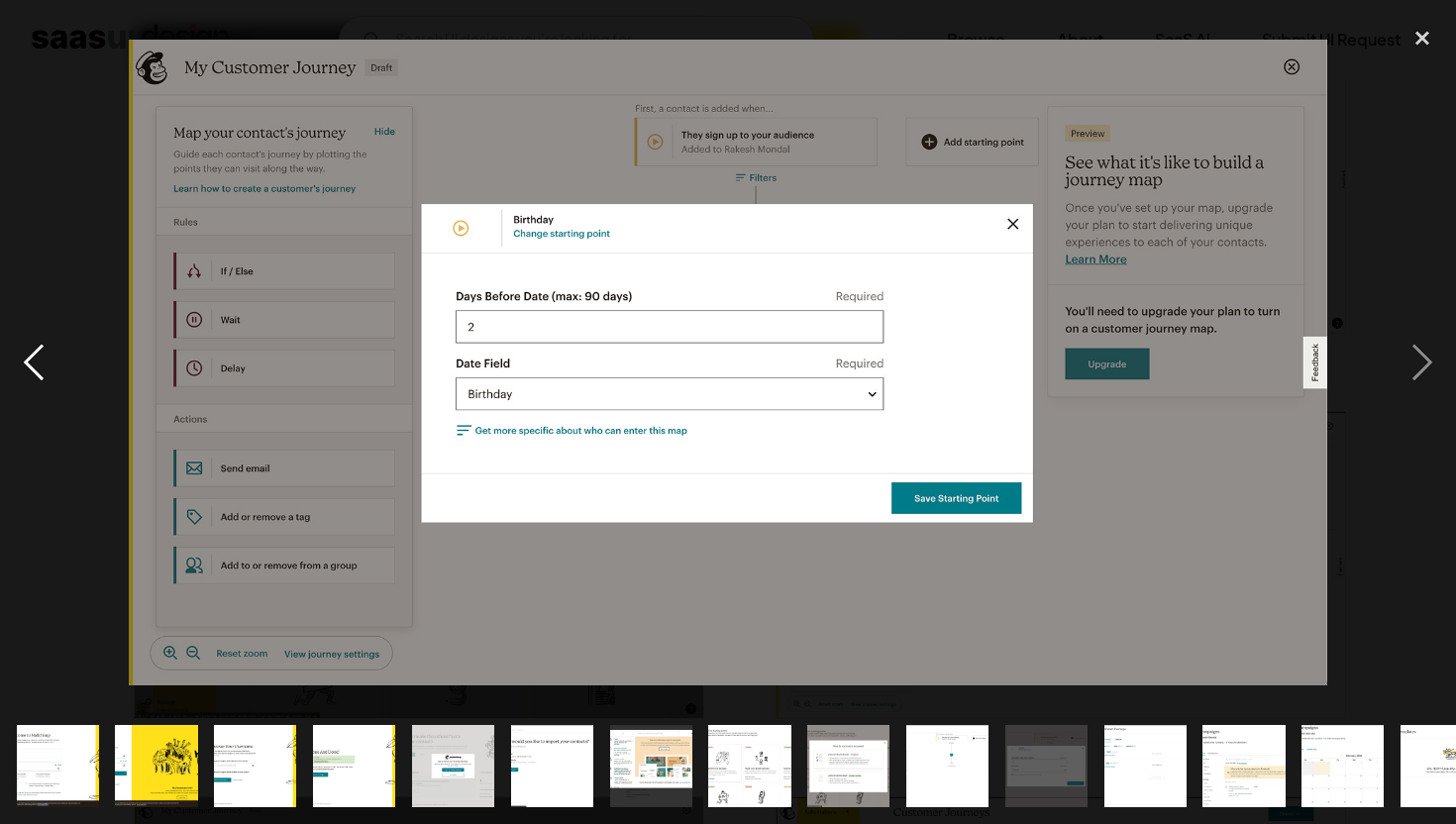 click at bounding box center [34, 362] 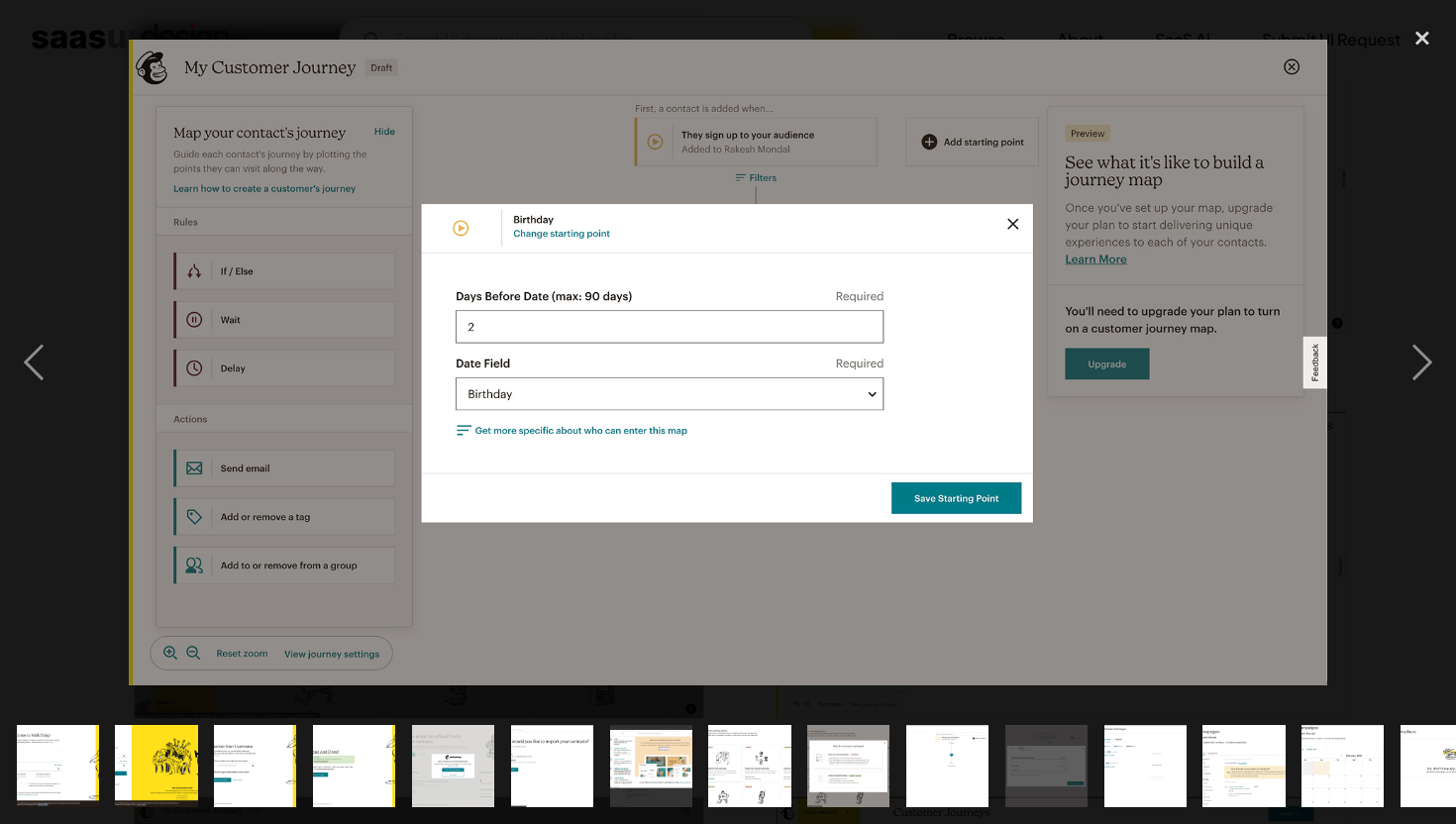 click at bounding box center [728, 362] 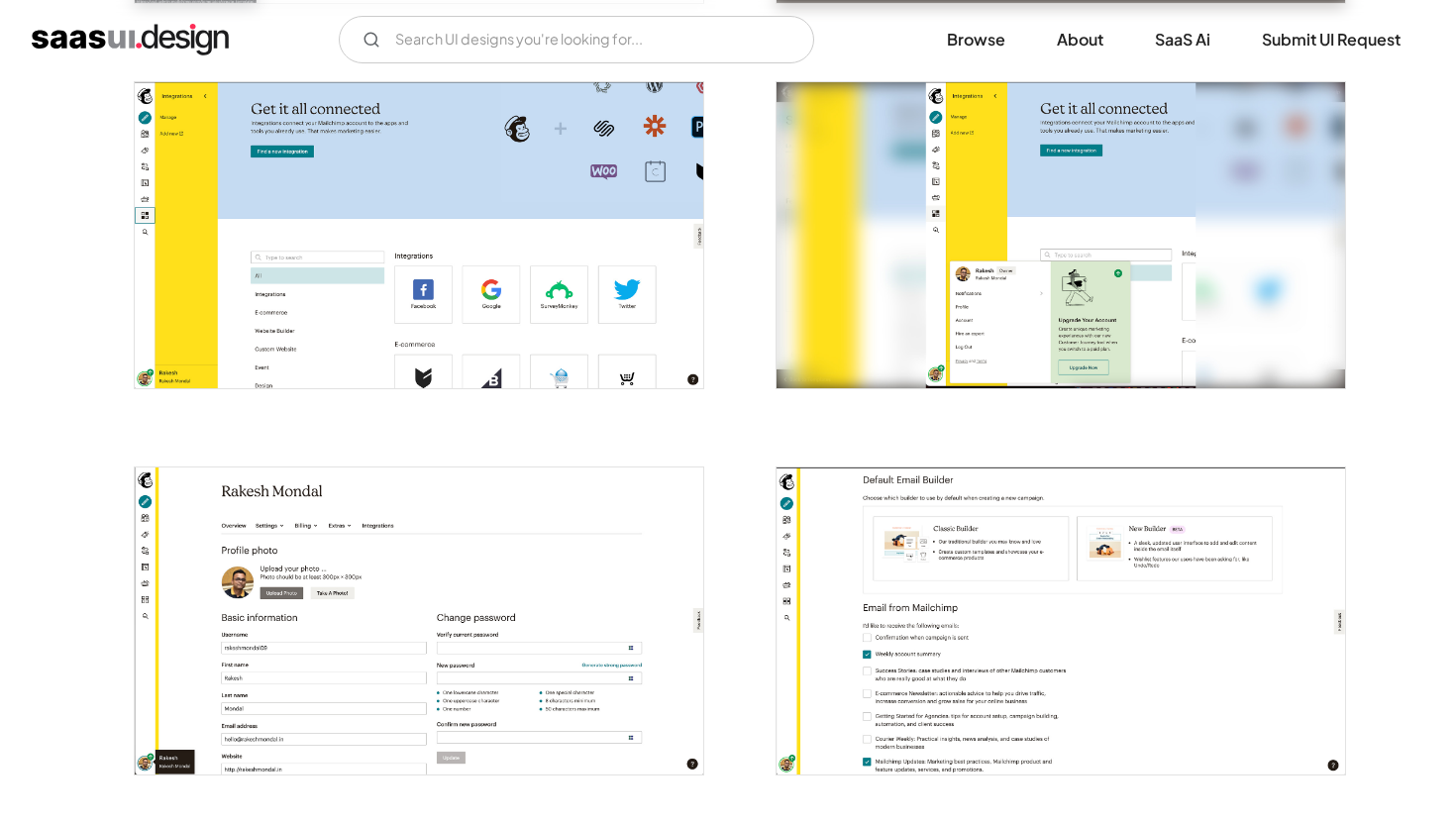 scroll, scrollTop: 3382, scrollLeft: 0, axis: vertical 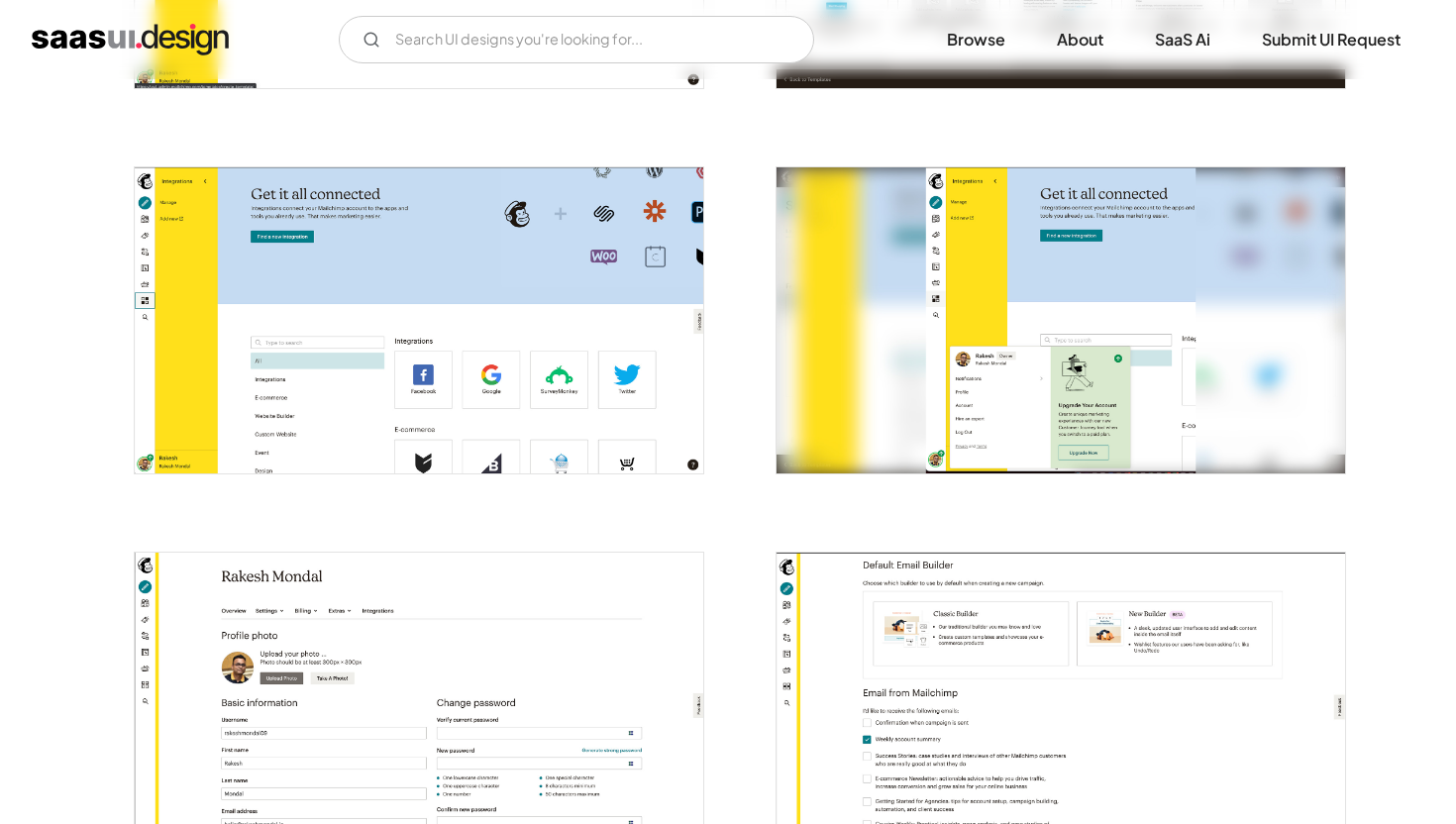 click at bounding box center [1061, 320] 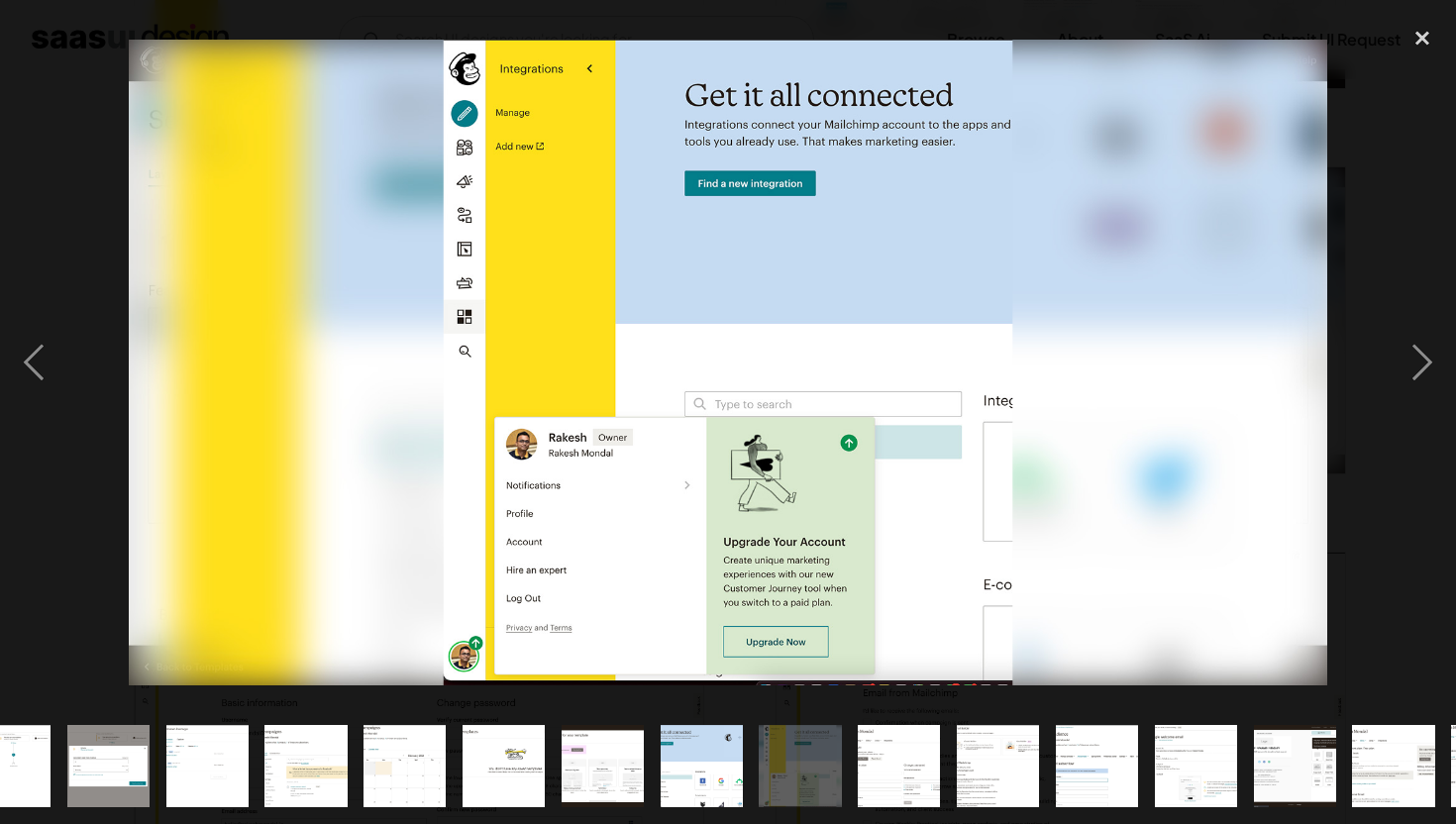 scroll, scrollTop: 0, scrollLeft: 1032, axis: horizontal 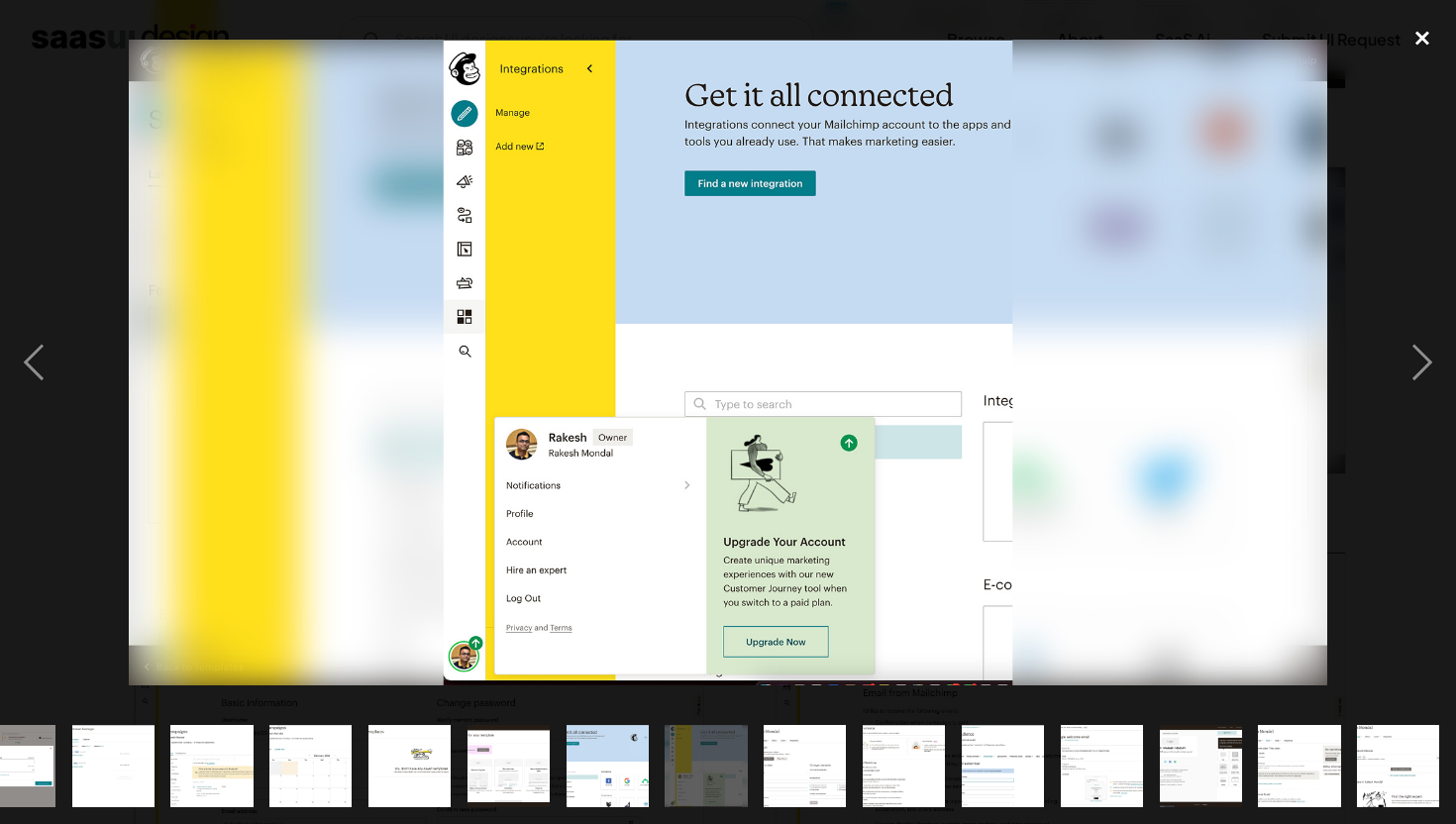 click at bounding box center [1422, 39] 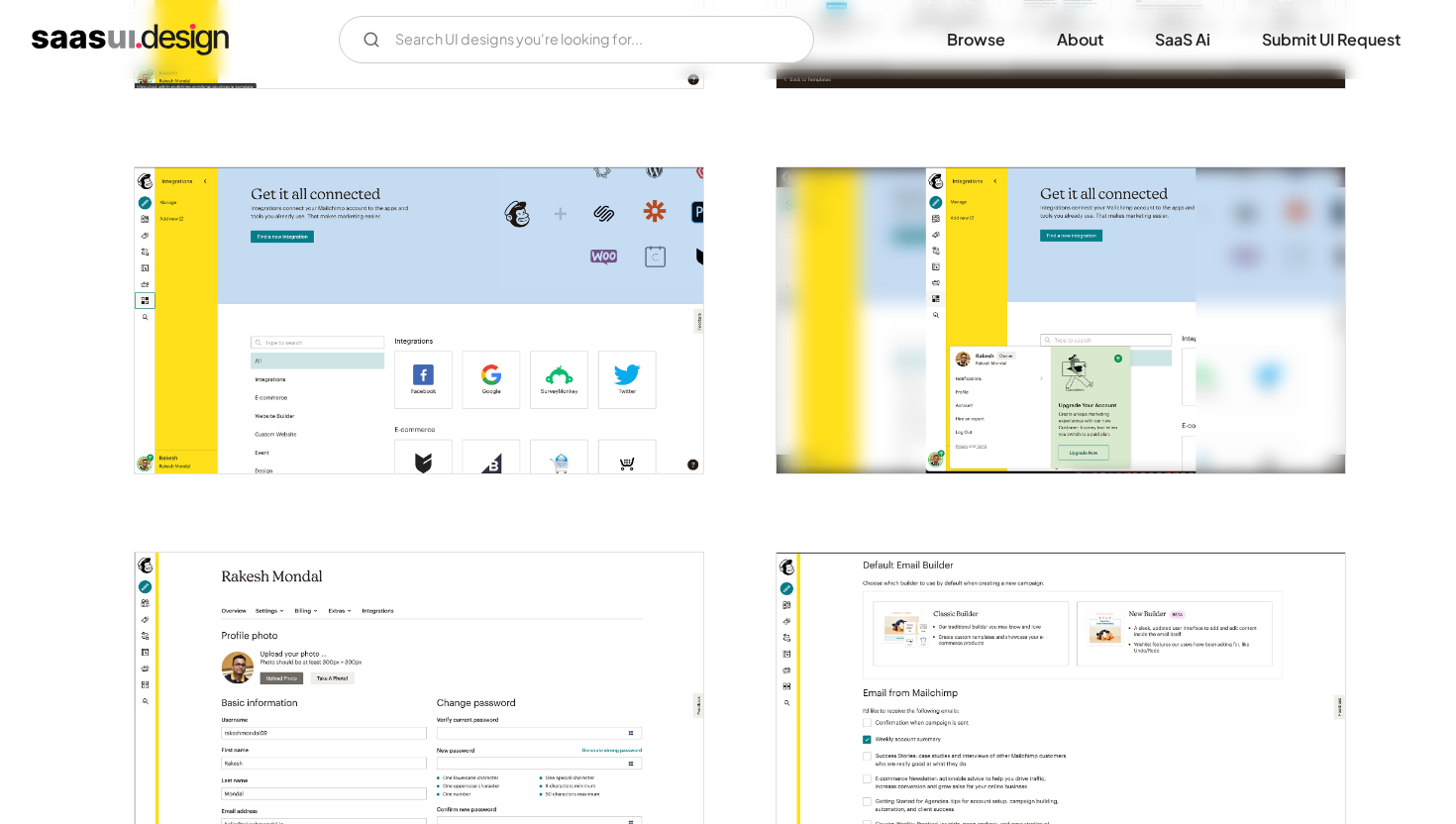 scroll, scrollTop: 0, scrollLeft: 0, axis: both 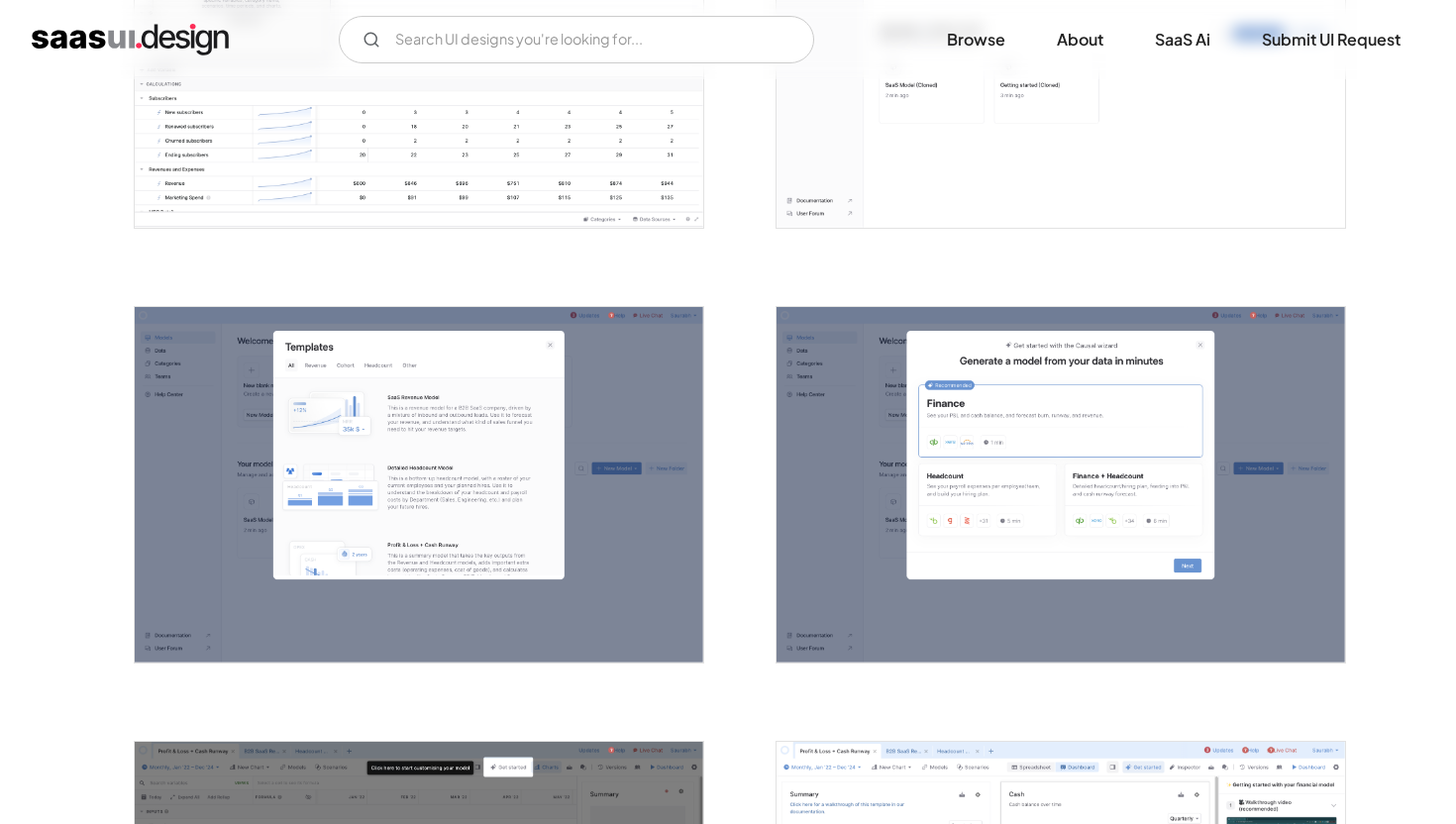 click at bounding box center (419, 484) 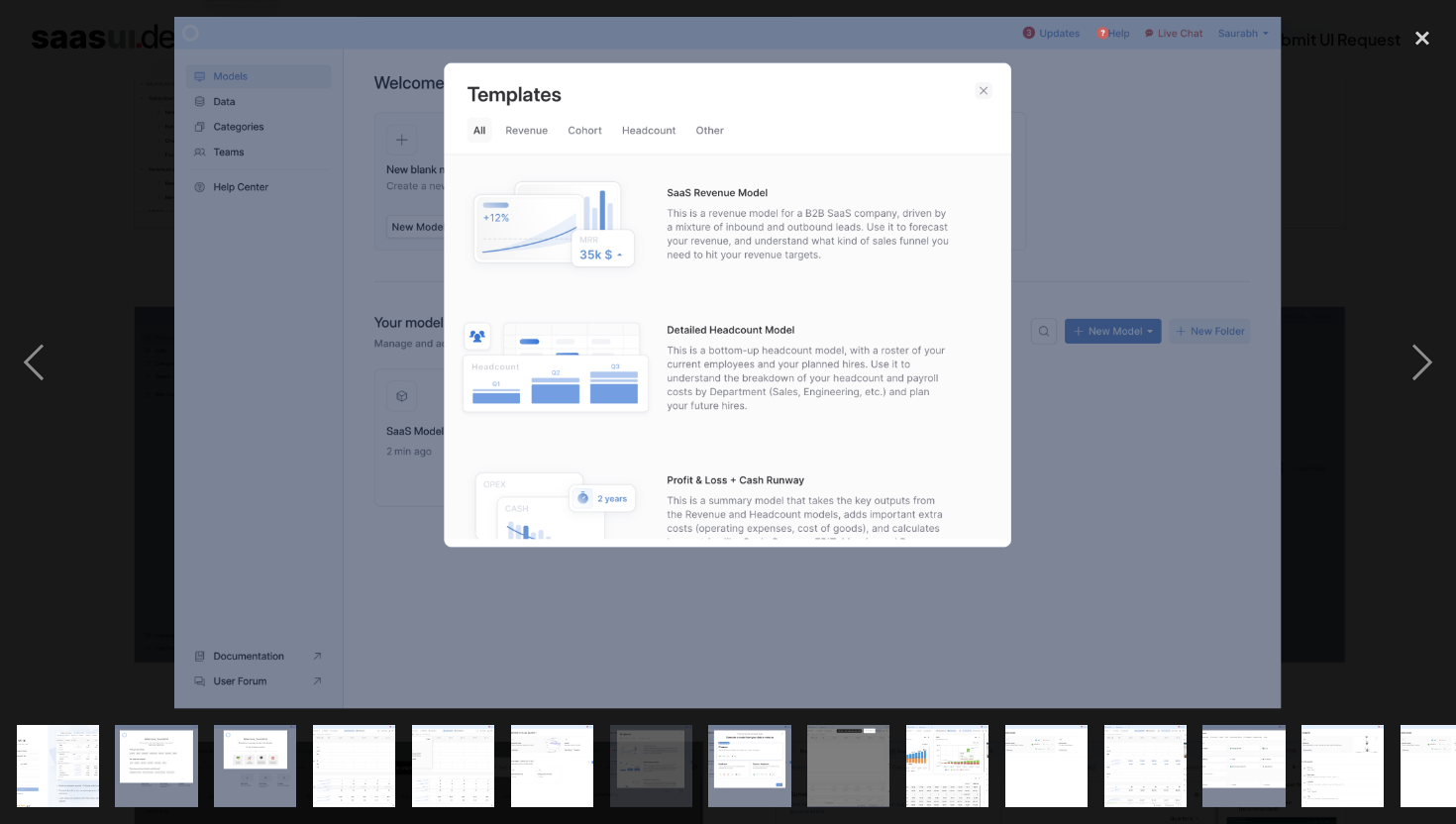 click at bounding box center [728, 362] 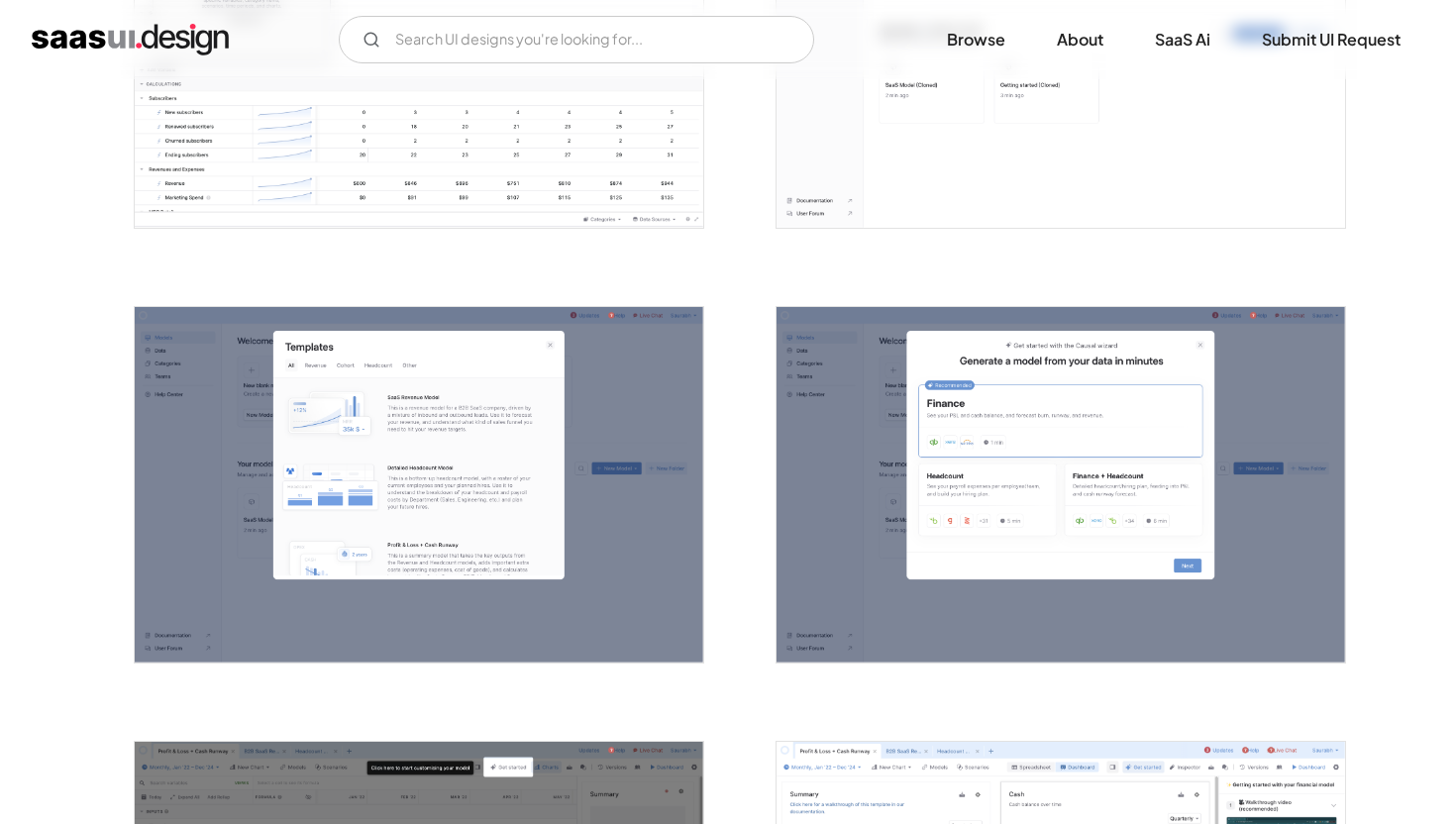 click at bounding box center (419, 50) 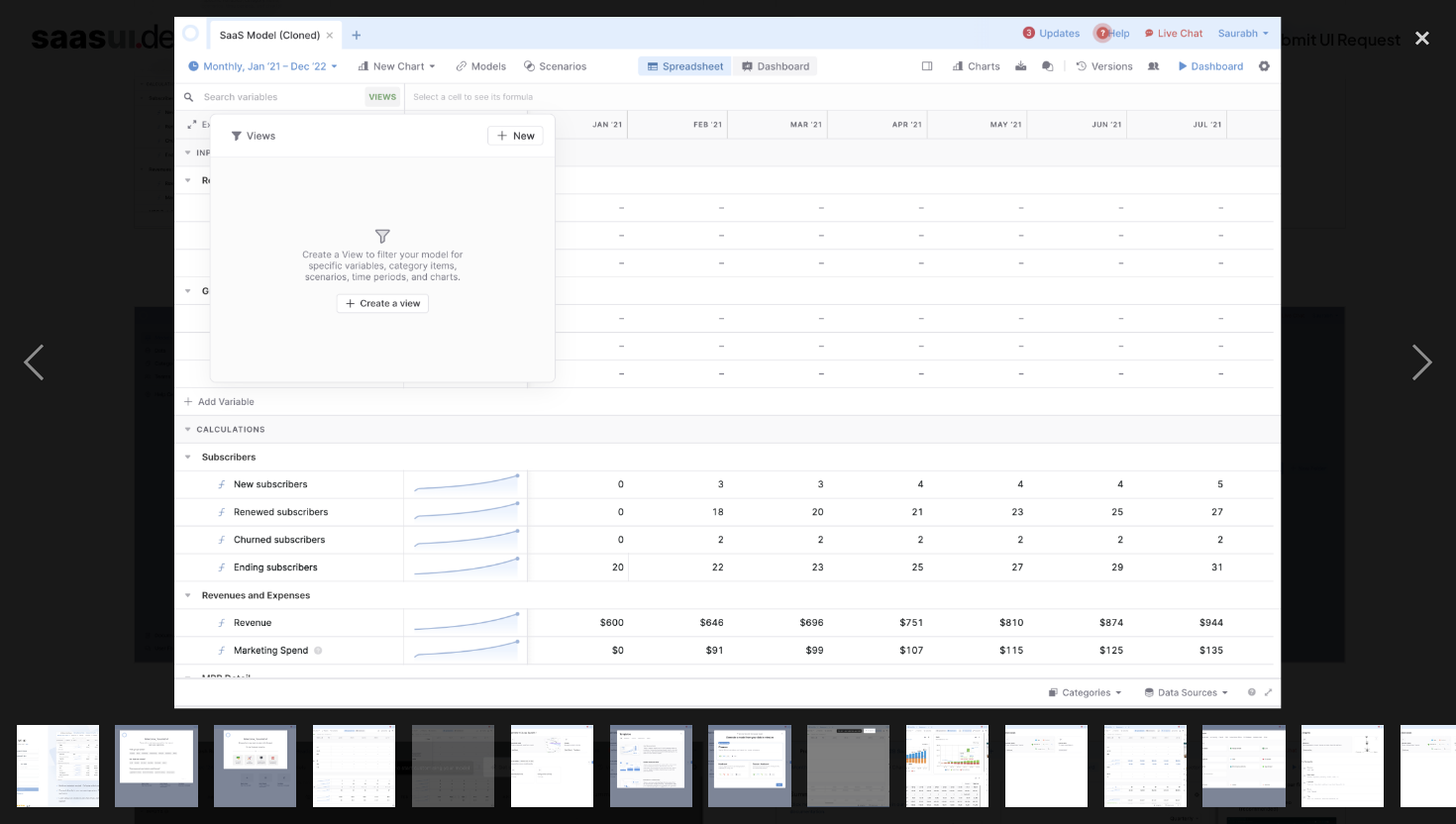 click at bounding box center (728, 362) 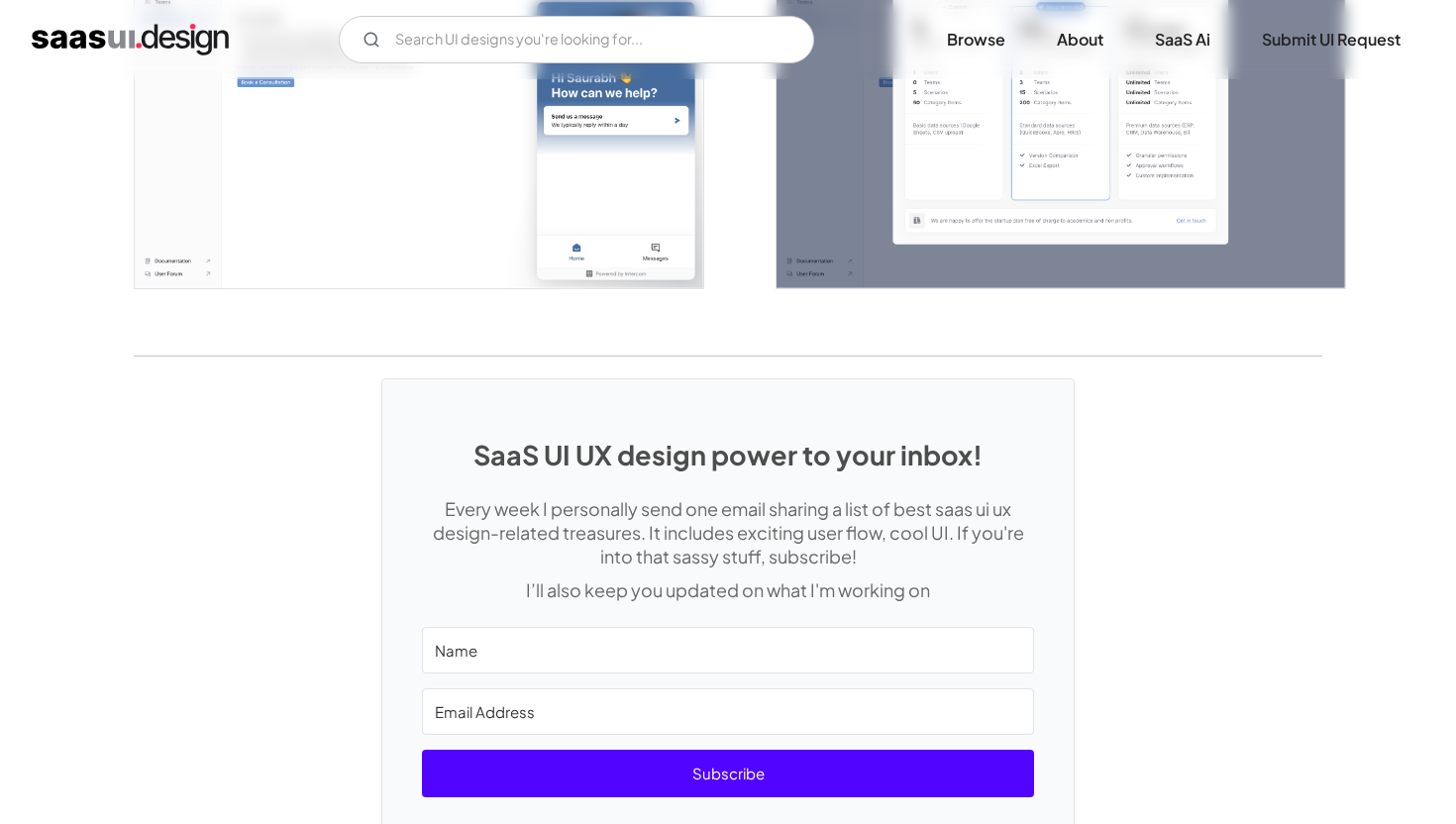 scroll, scrollTop: 4645, scrollLeft: 0, axis: vertical 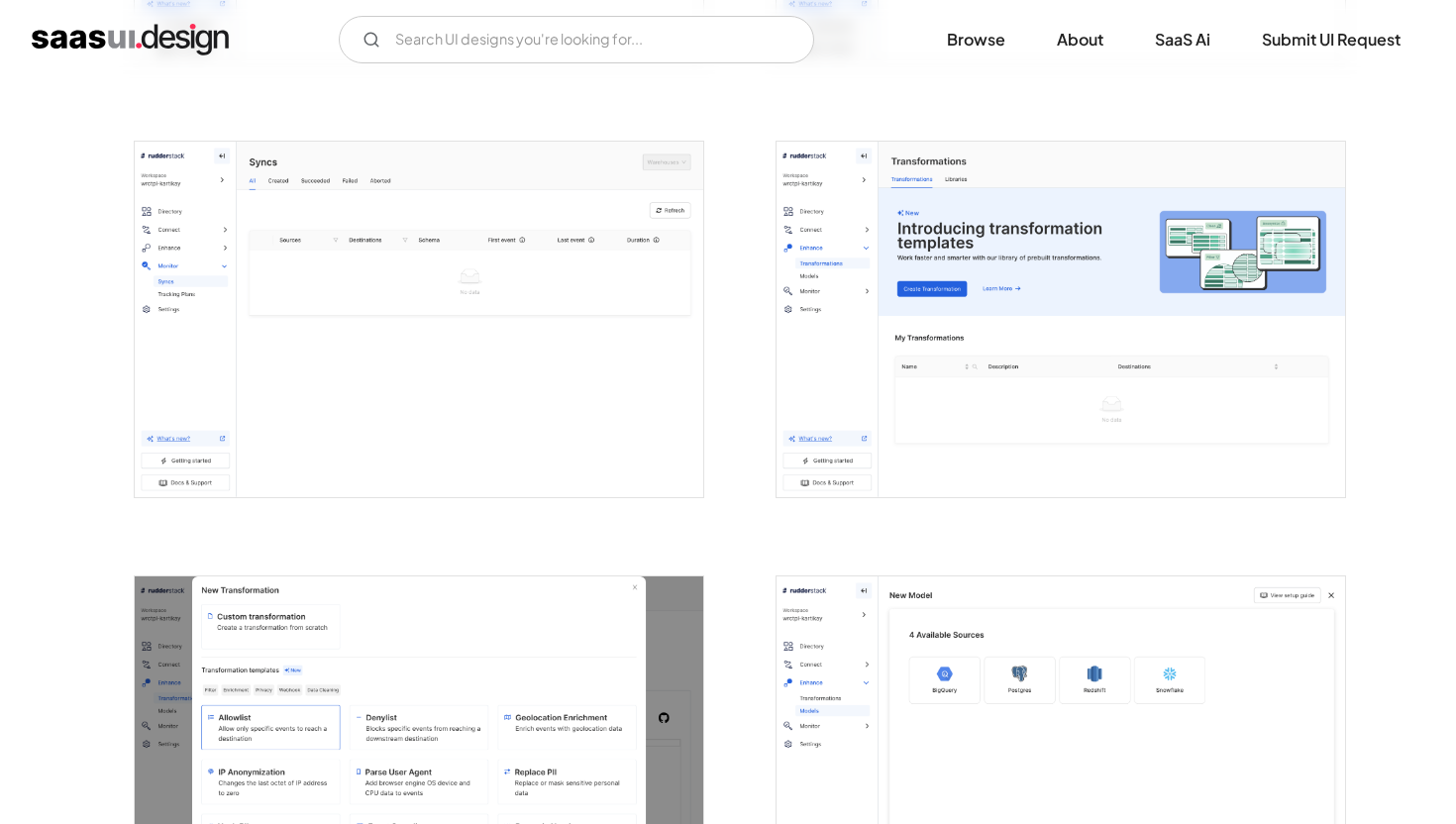 click at bounding box center (1061, 319) 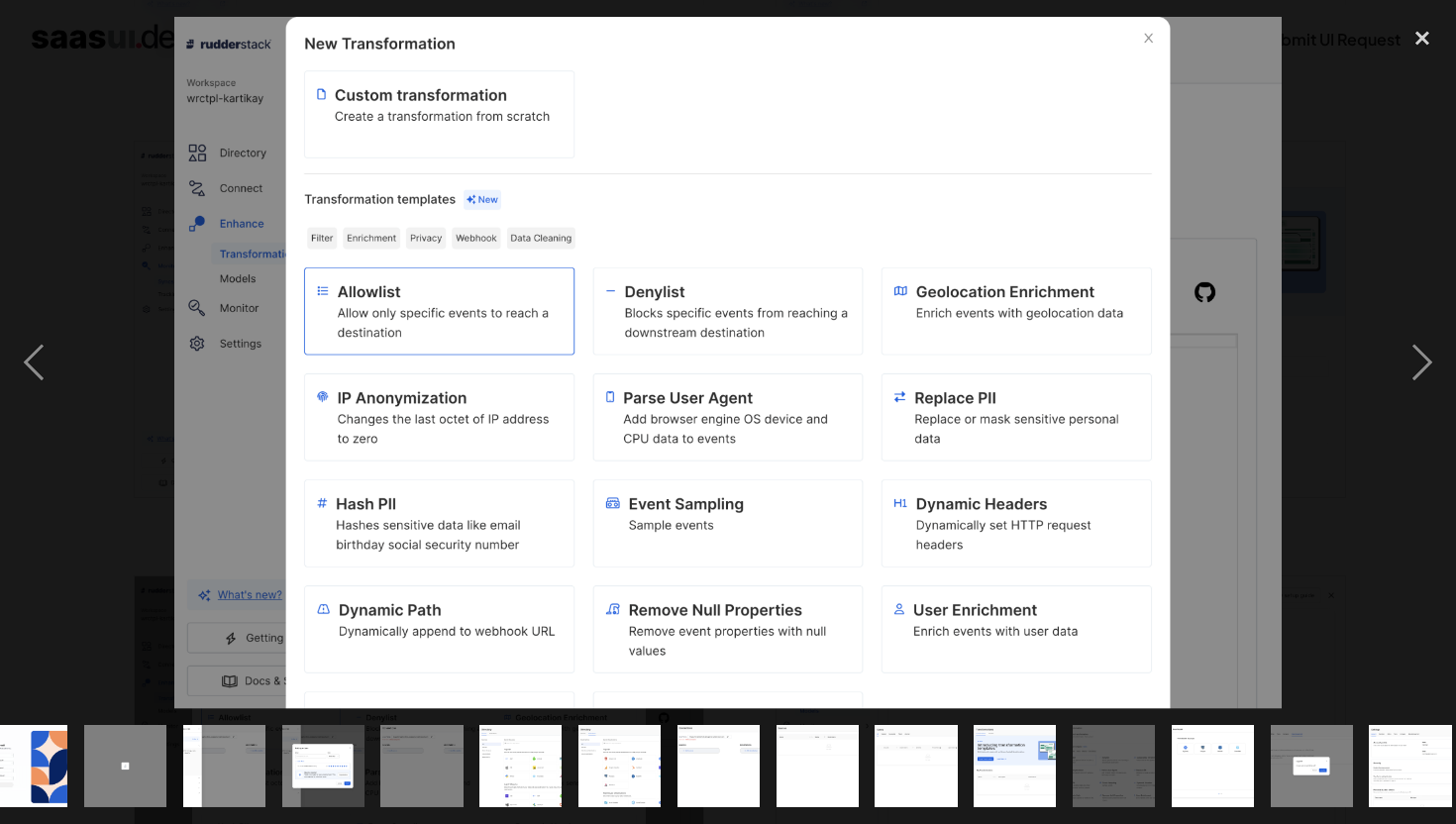 scroll, scrollTop: 0, scrollLeft: 340, axis: horizontal 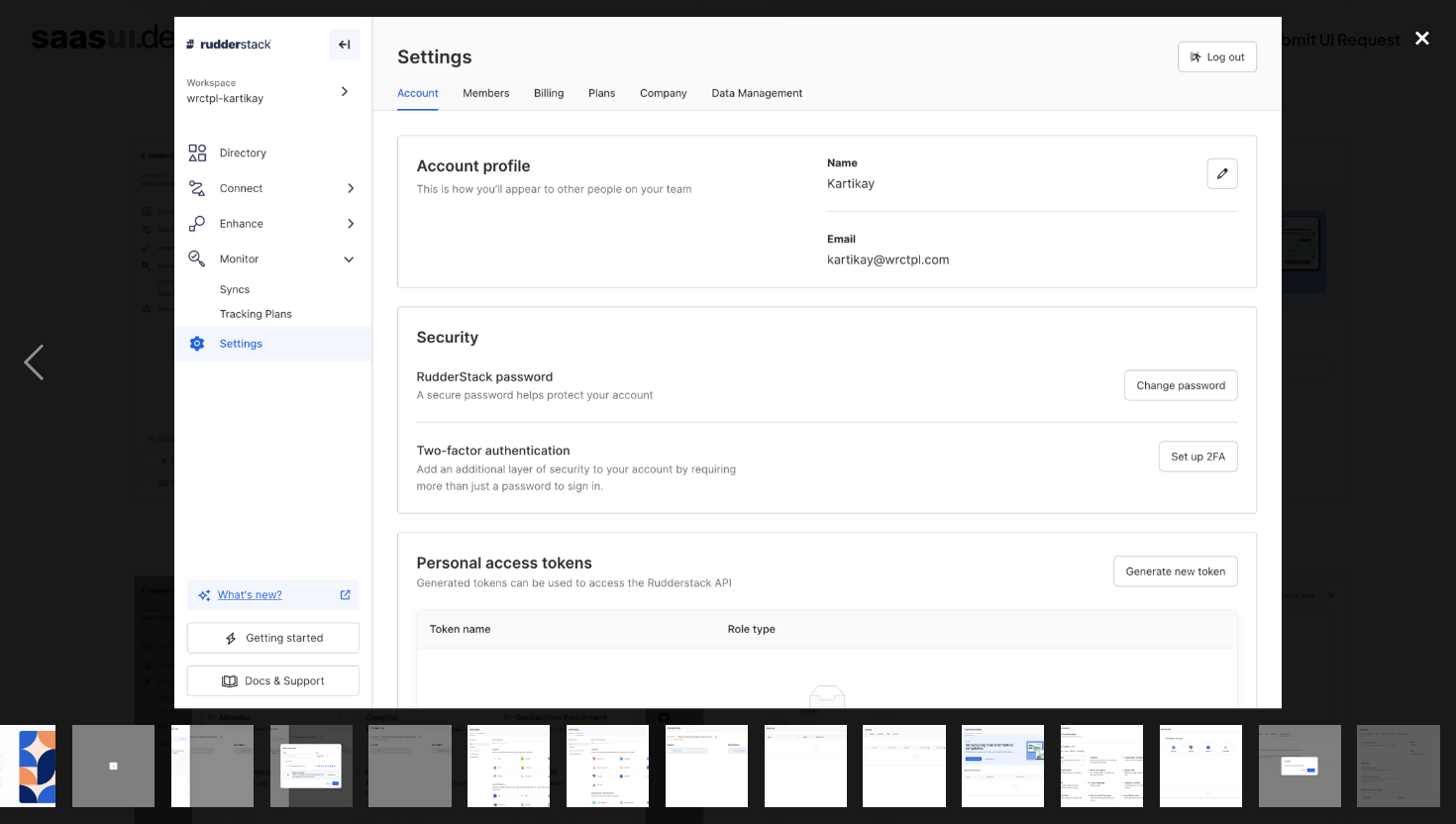 click at bounding box center (1422, 39) 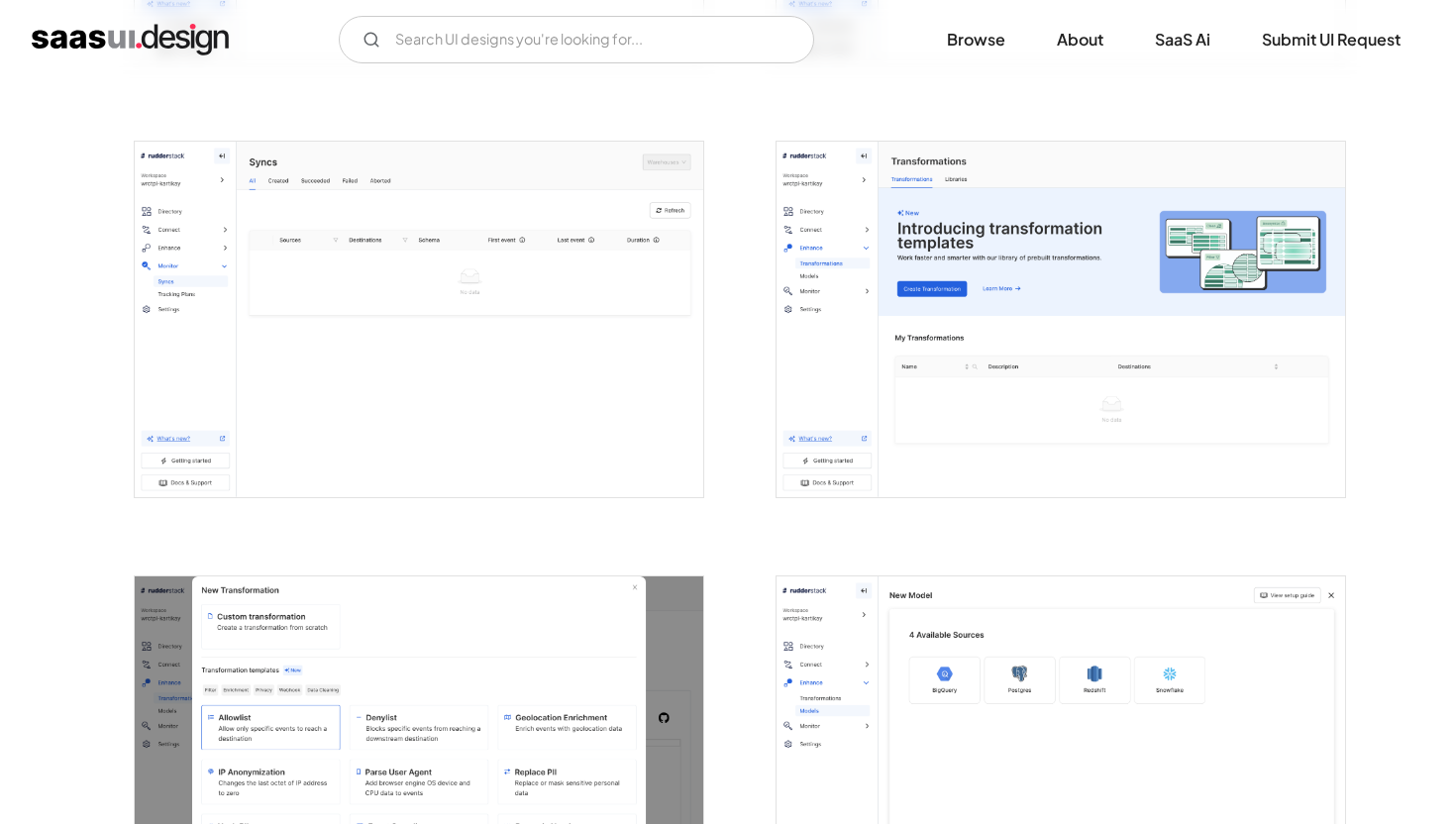 scroll, scrollTop: 0, scrollLeft: 0, axis: both 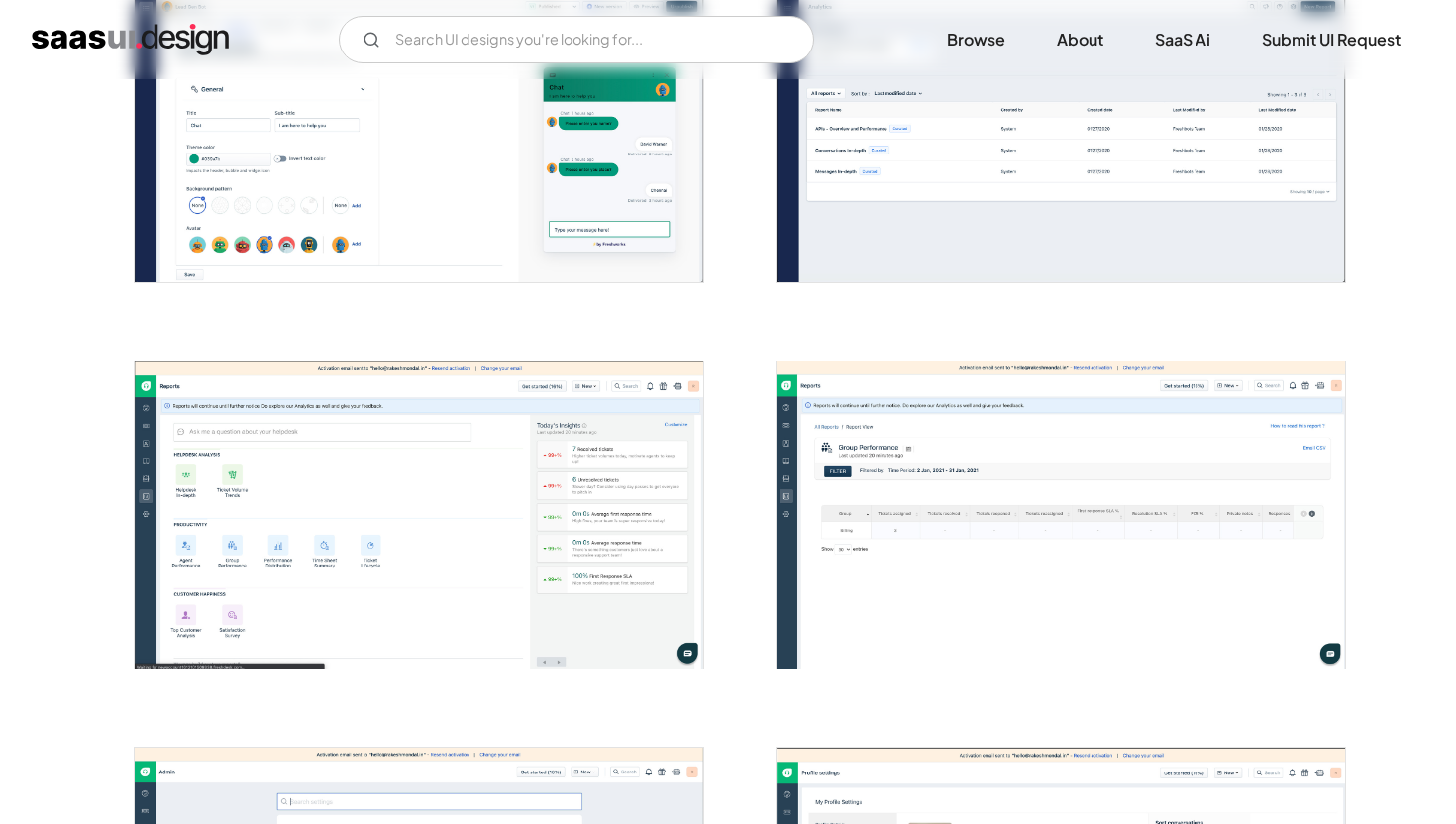 click at bounding box center [419, 514] 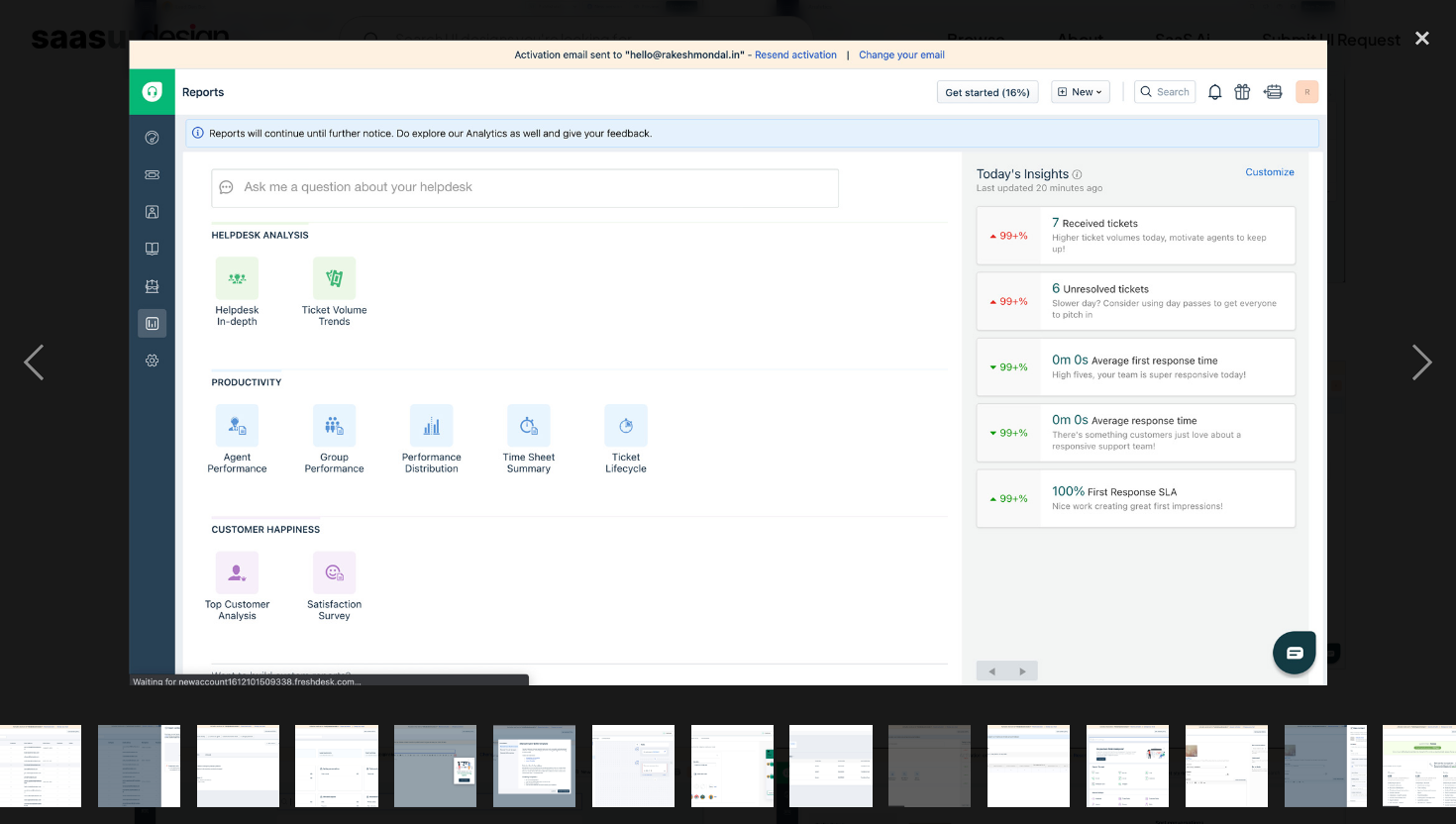 scroll, scrollTop: 0, scrollLeft: 933, axis: horizontal 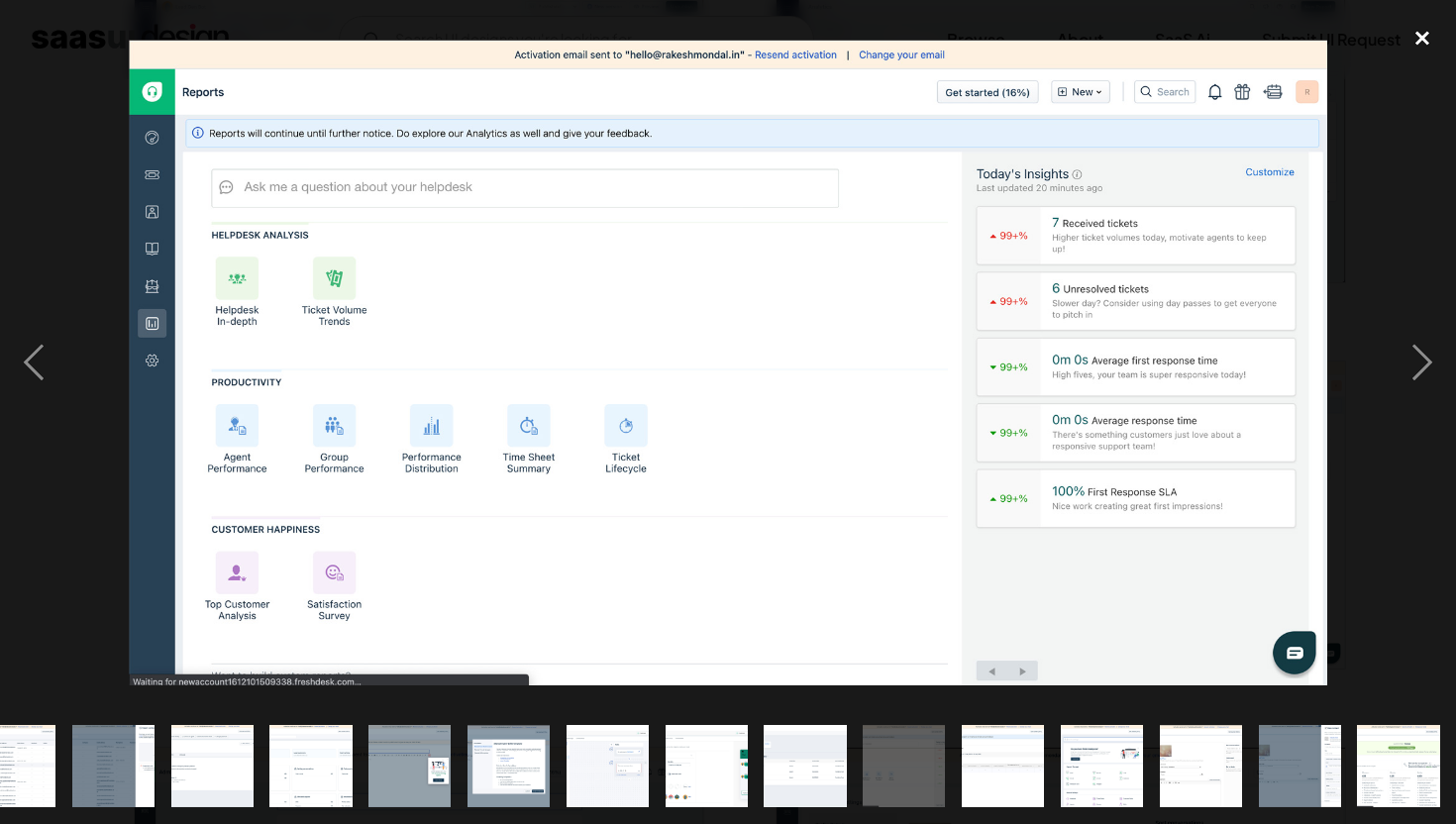 click at bounding box center (1422, 39) 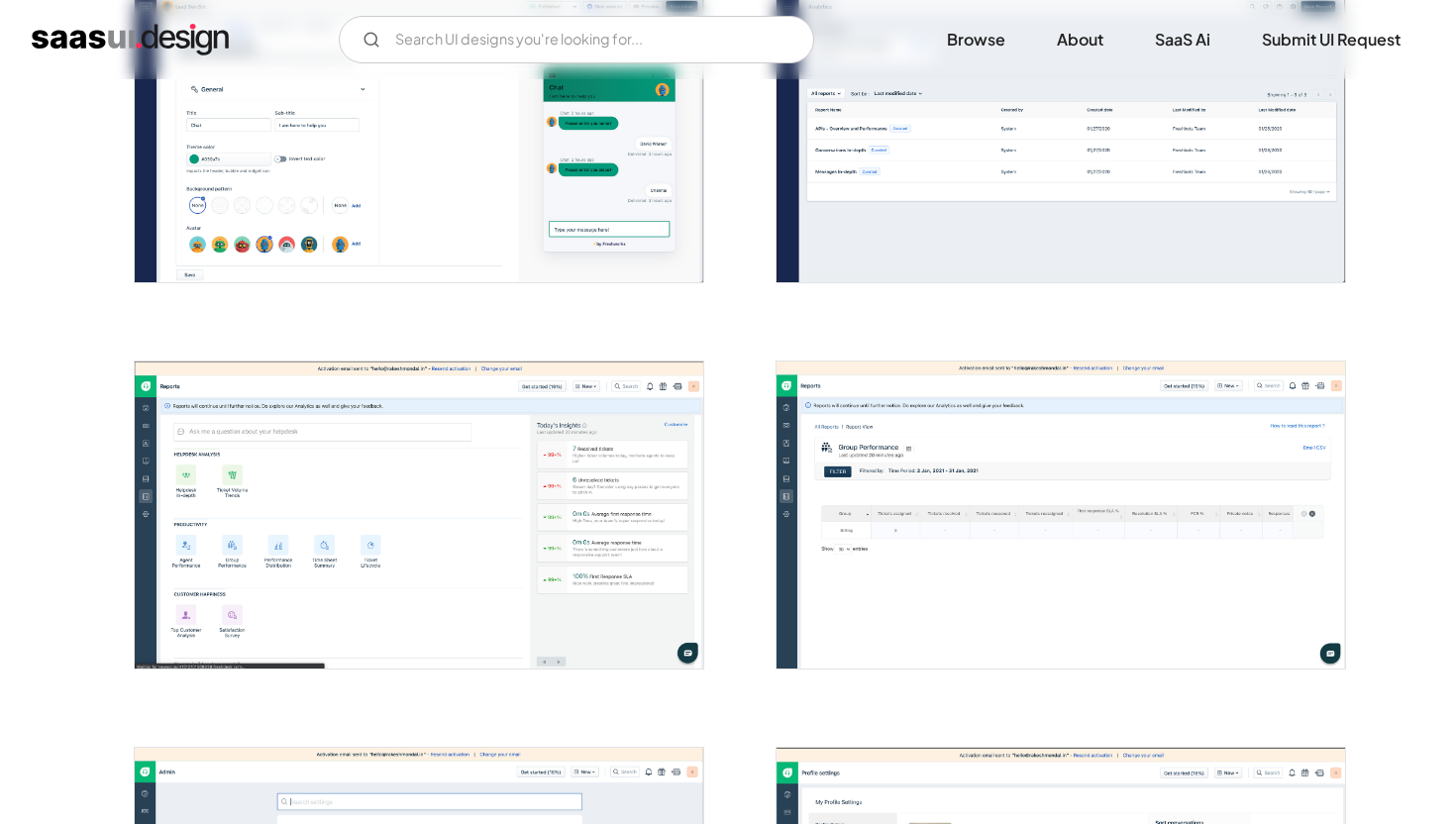 scroll, scrollTop: 0, scrollLeft: 0, axis: both 